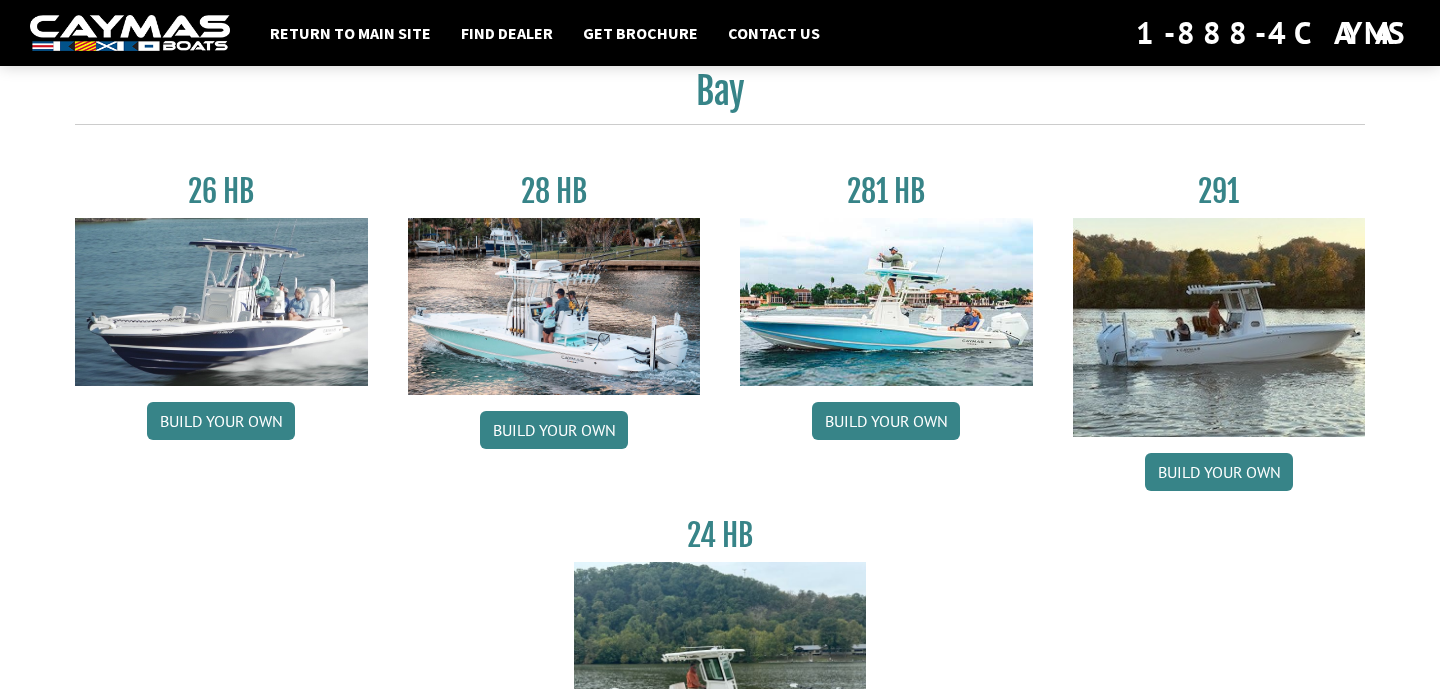 scroll, scrollTop: 72, scrollLeft: 0, axis: vertical 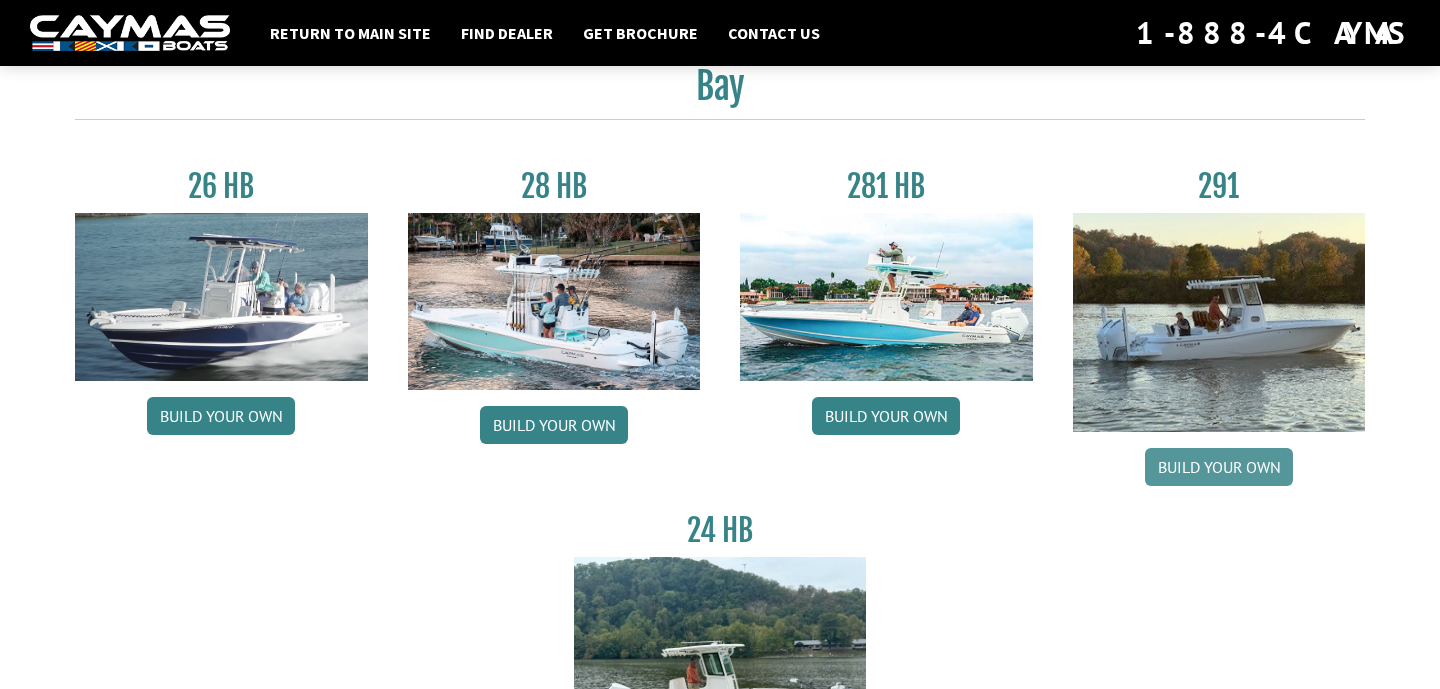 click on "Build your own" at bounding box center (1219, 467) 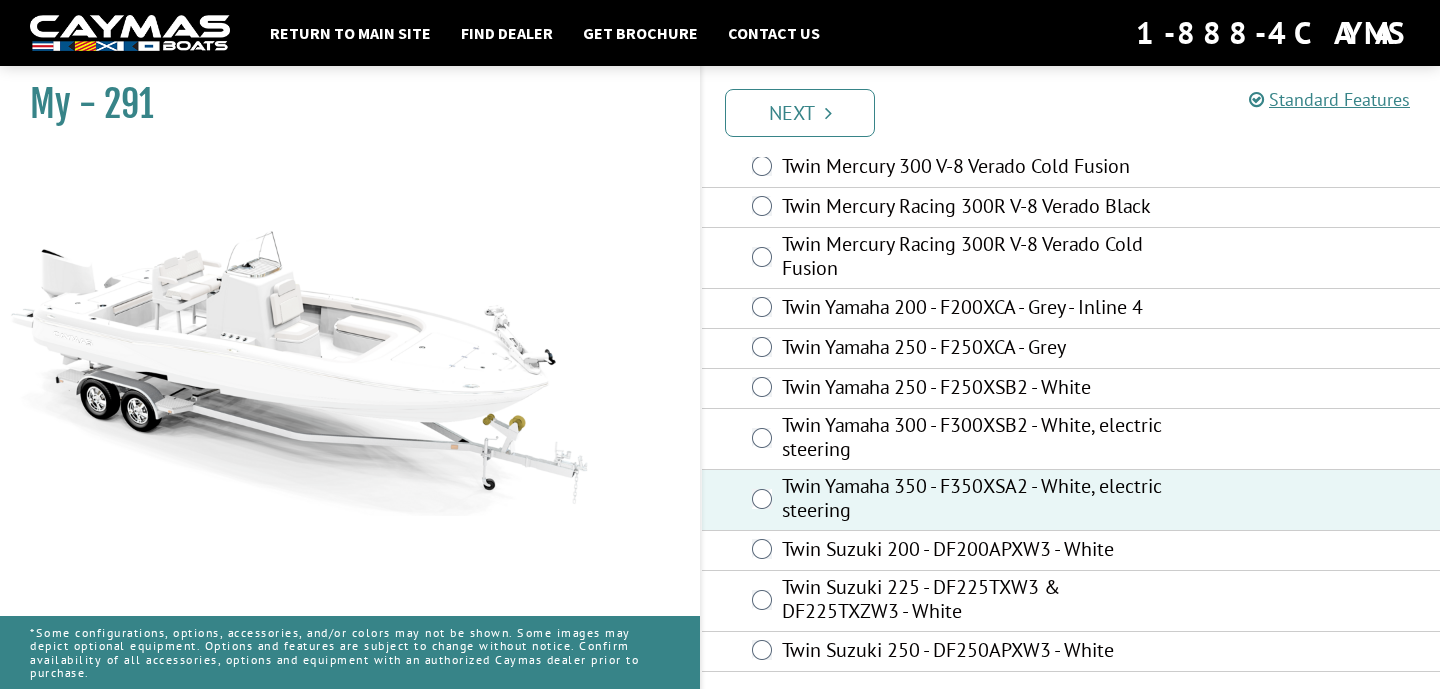 scroll, scrollTop: 132, scrollLeft: 0, axis: vertical 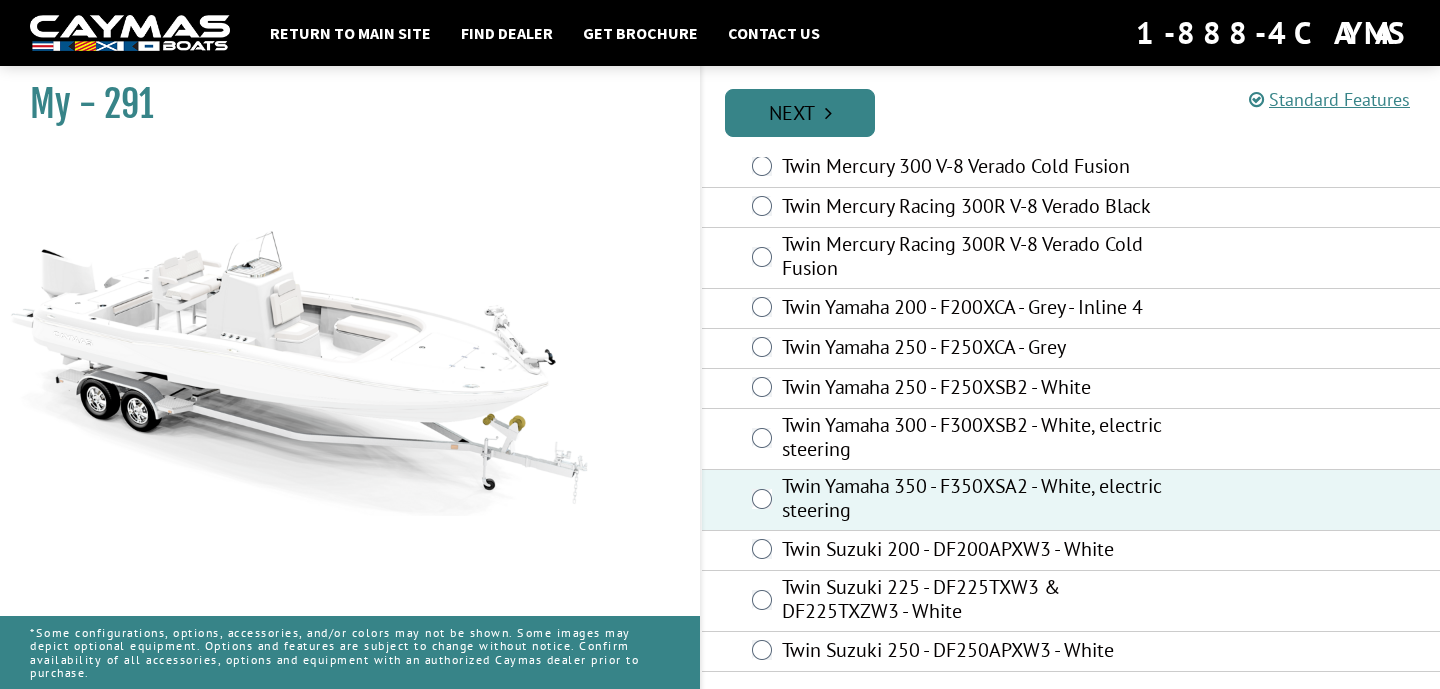 click on "Next" at bounding box center [800, 113] 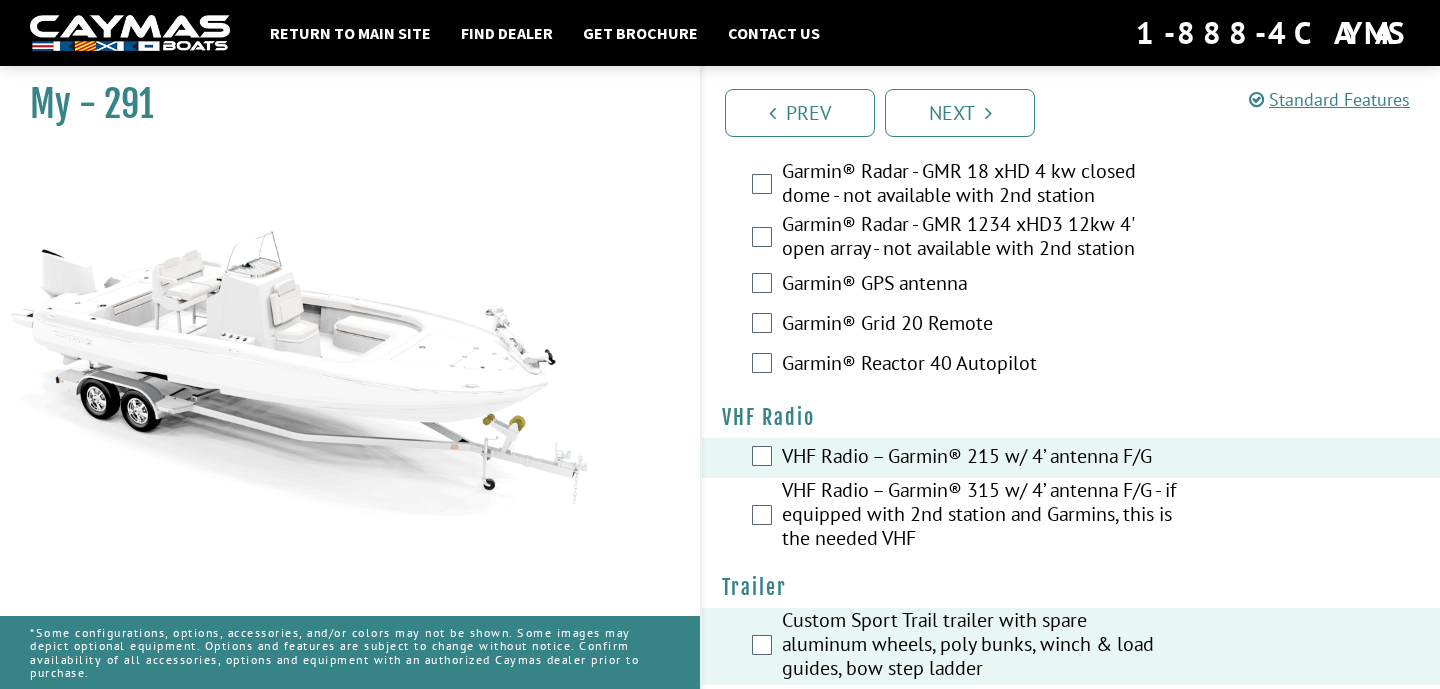 scroll, scrollTop: 4920, scrollLeft: 0, axis: vertical 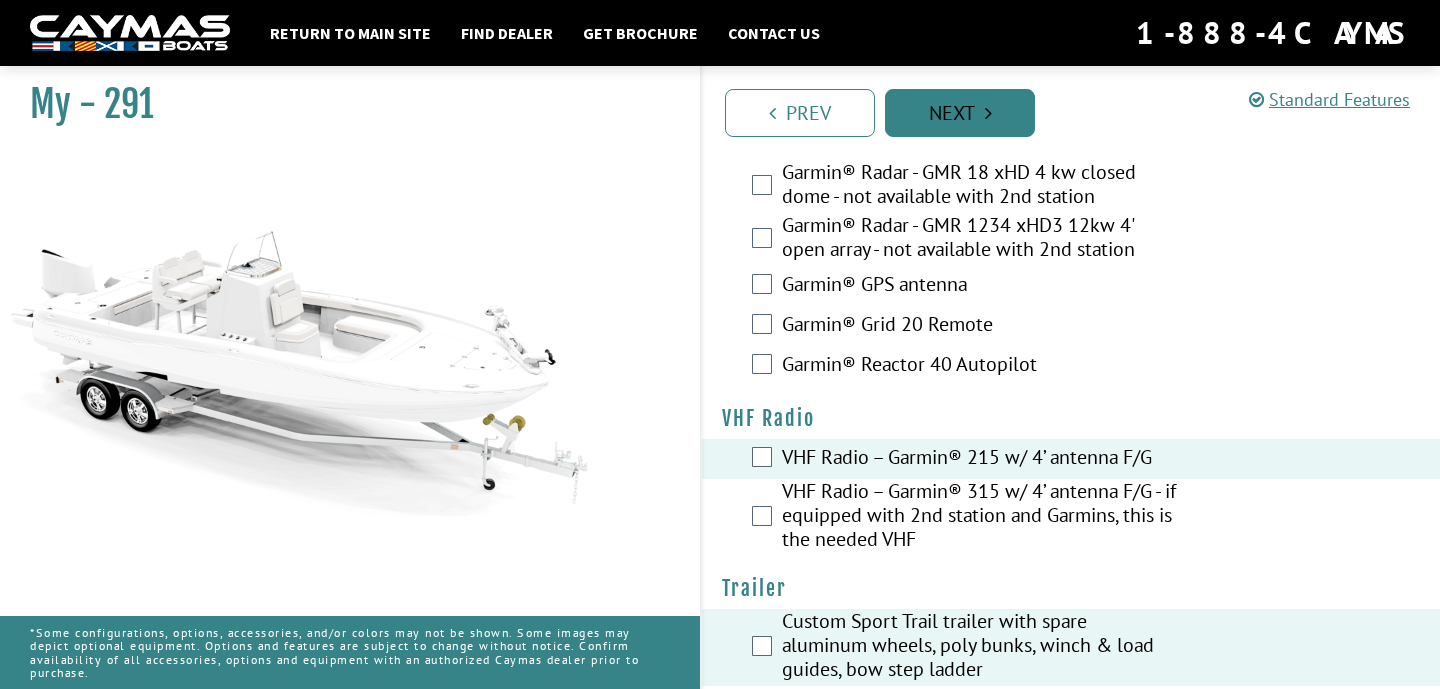 click on "Next" at bounding box center [960, 113] 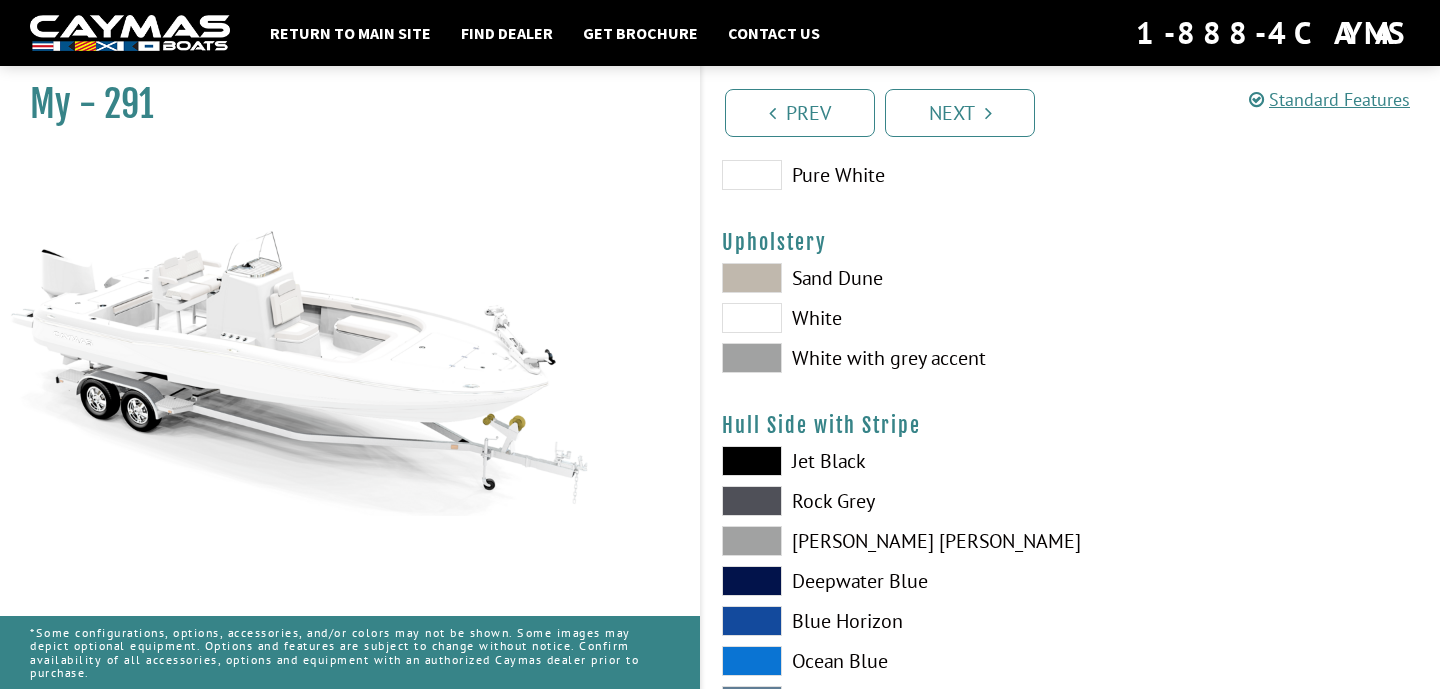 scroll, scrollTop: 137, scrollLeft: 0, axis: vertical 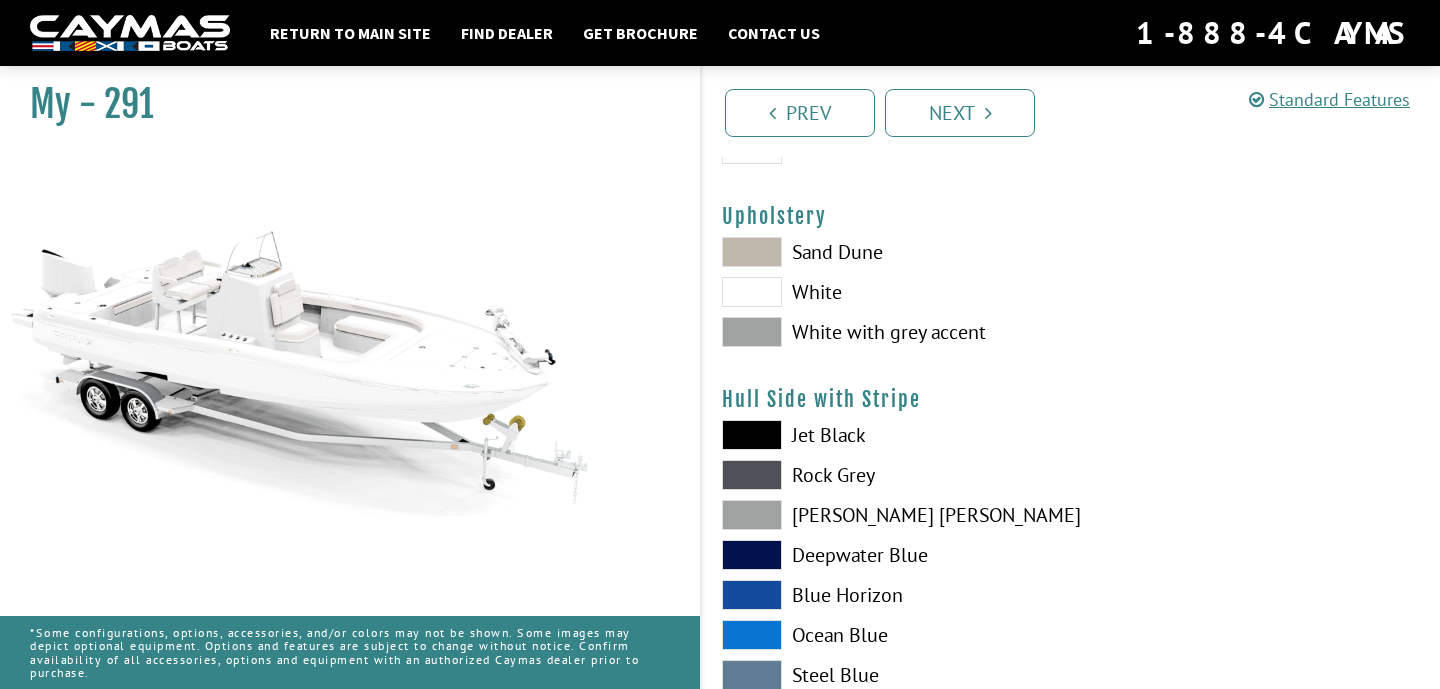 click at bounding box center [752, 332] 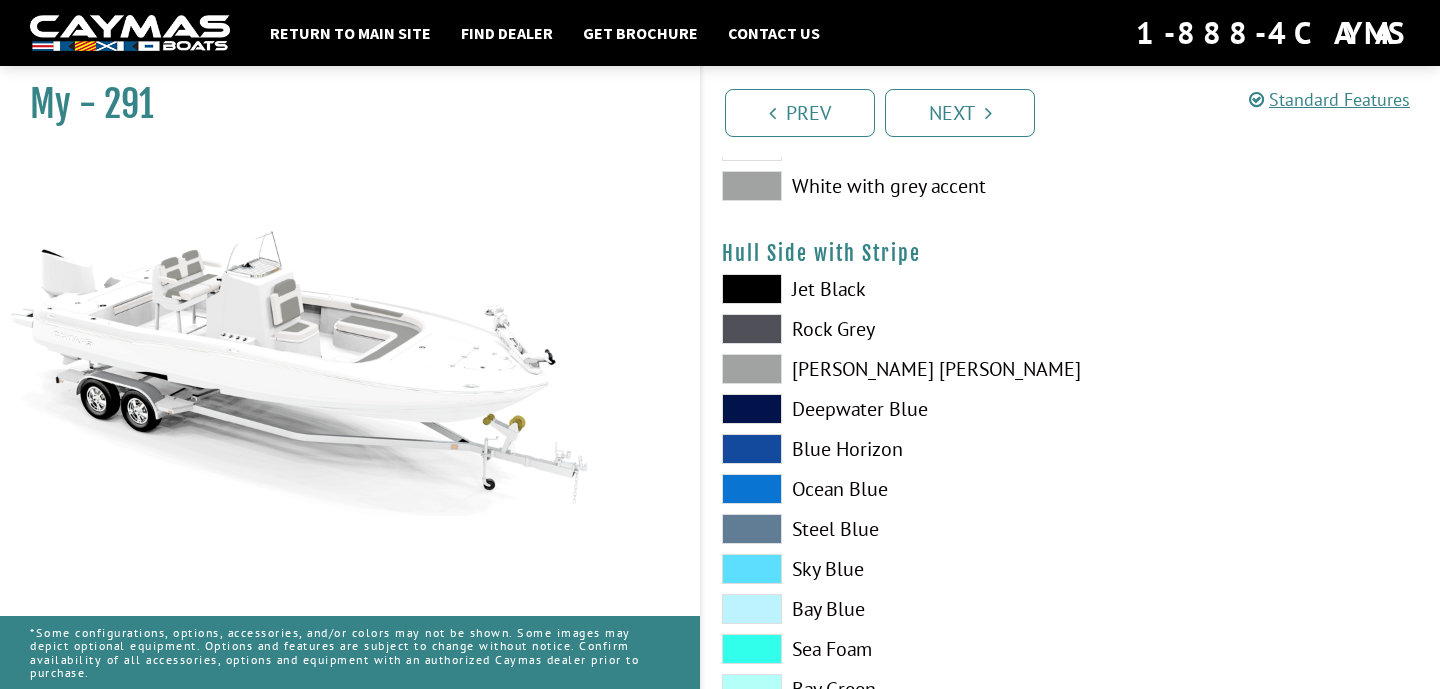 scroll, scrollTop: 284, scrollLeft: 0, axis: vertical 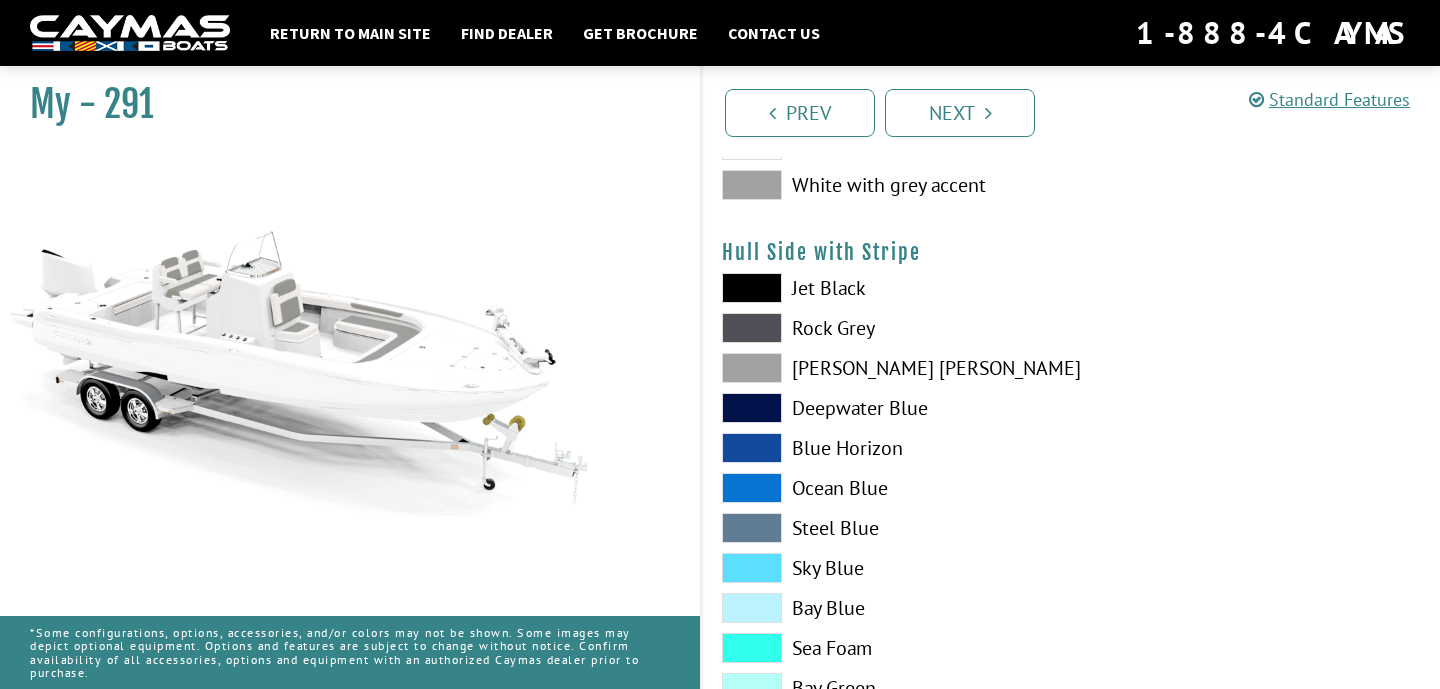 click at bounding box center [752, 288] 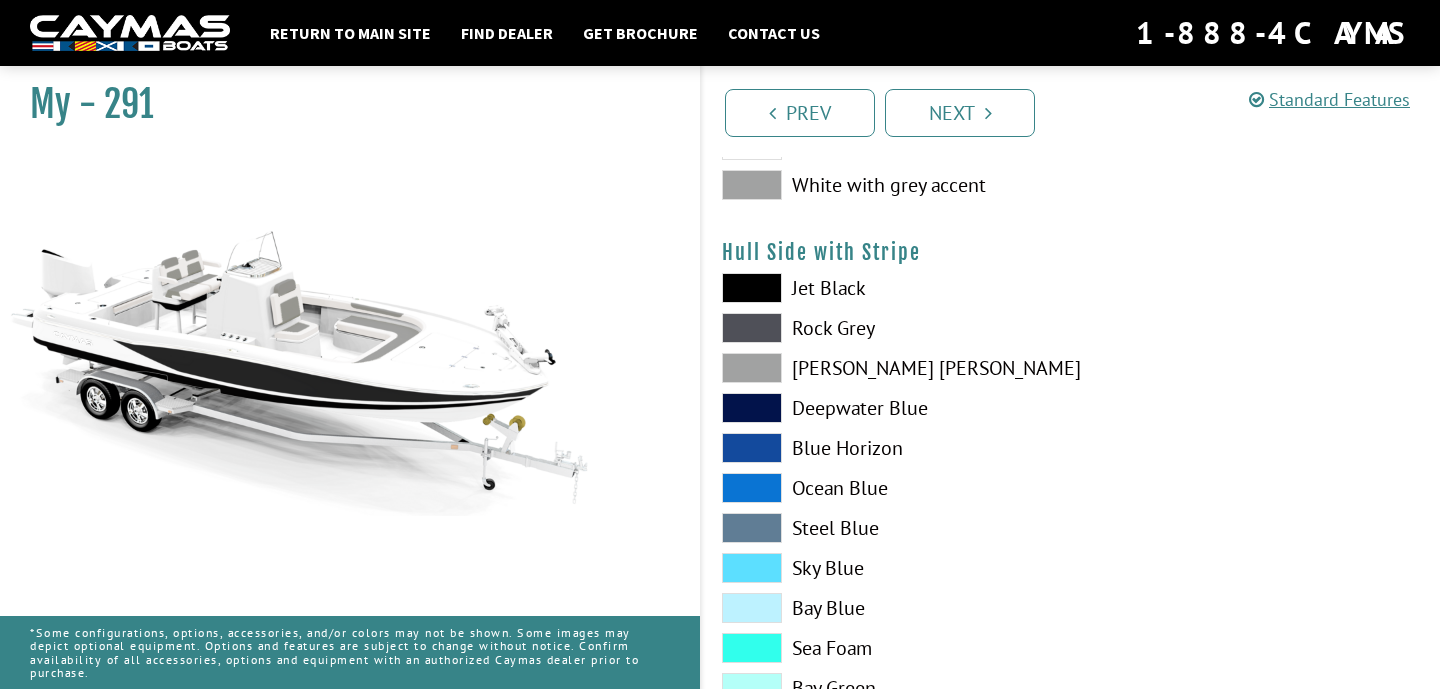 click at bounding box center (752, 328) 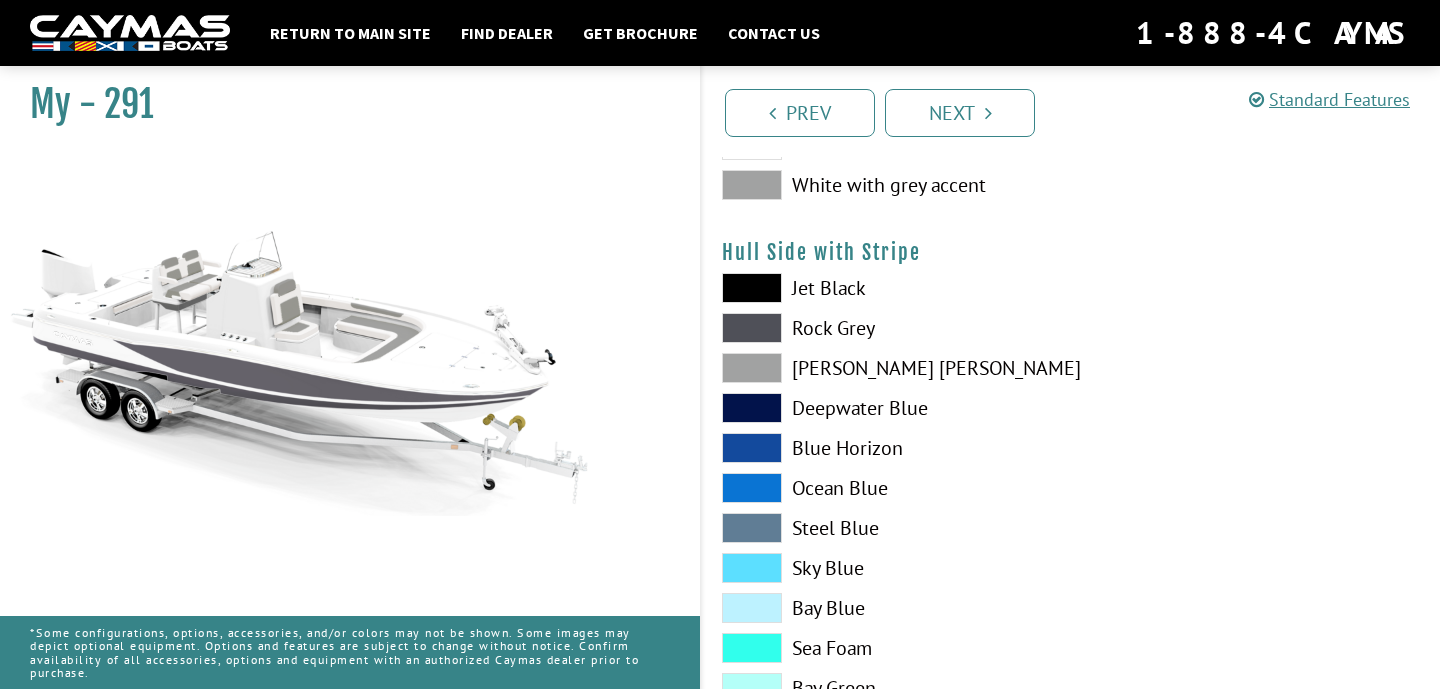 click at bounding box center [752, 408] 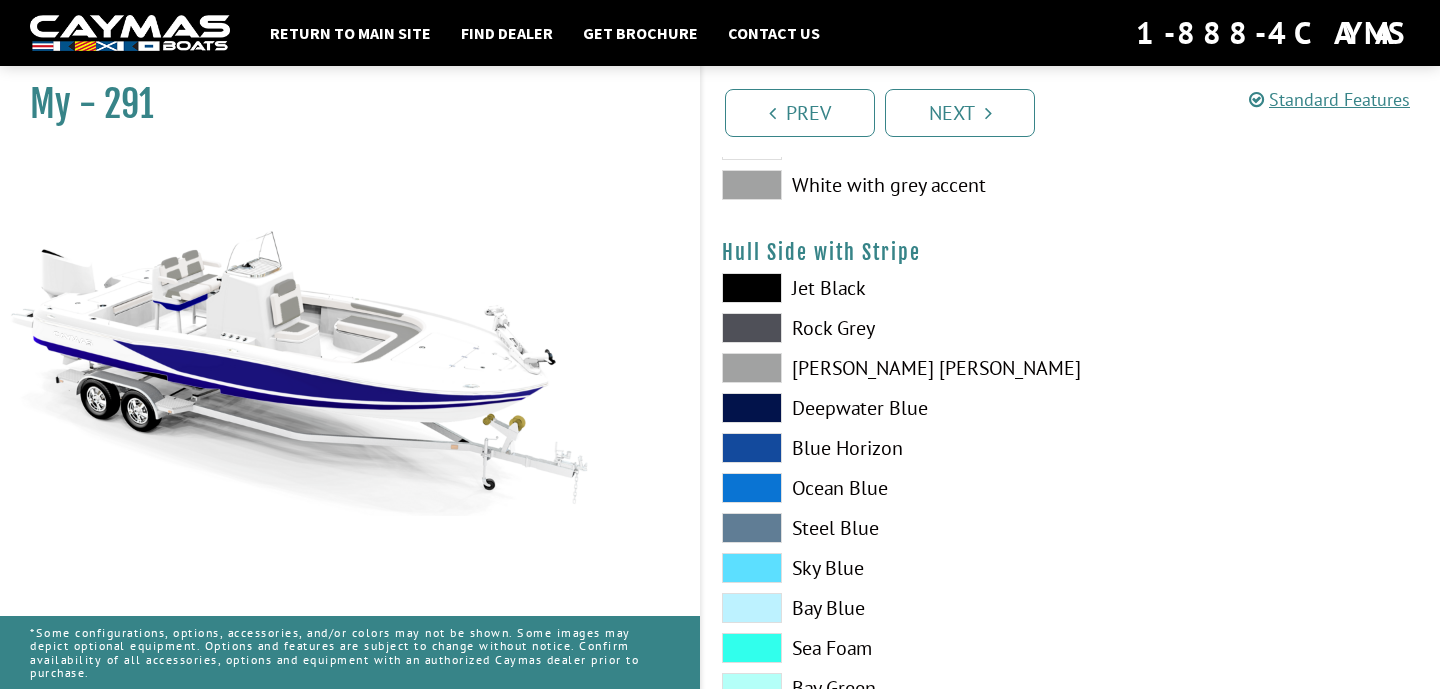 click at bounding box center (752, 448) 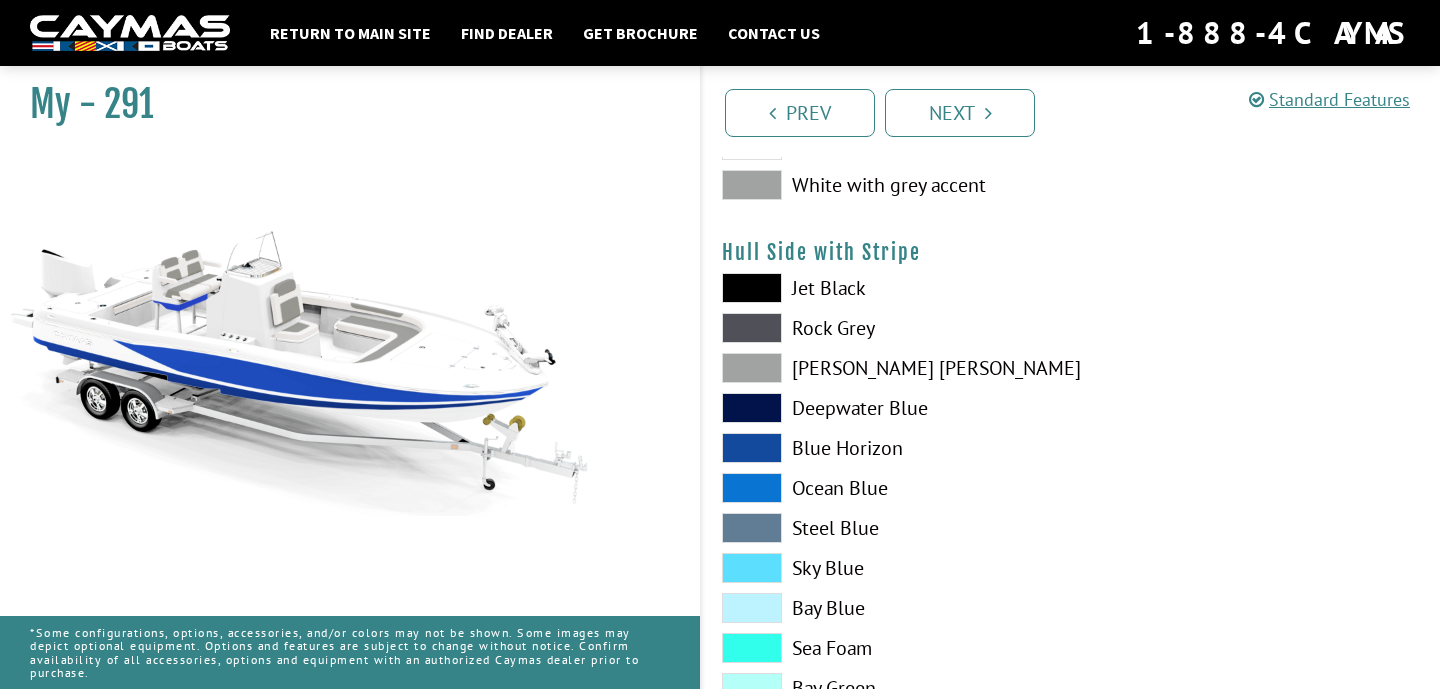 click at bounding box center (752, 488) 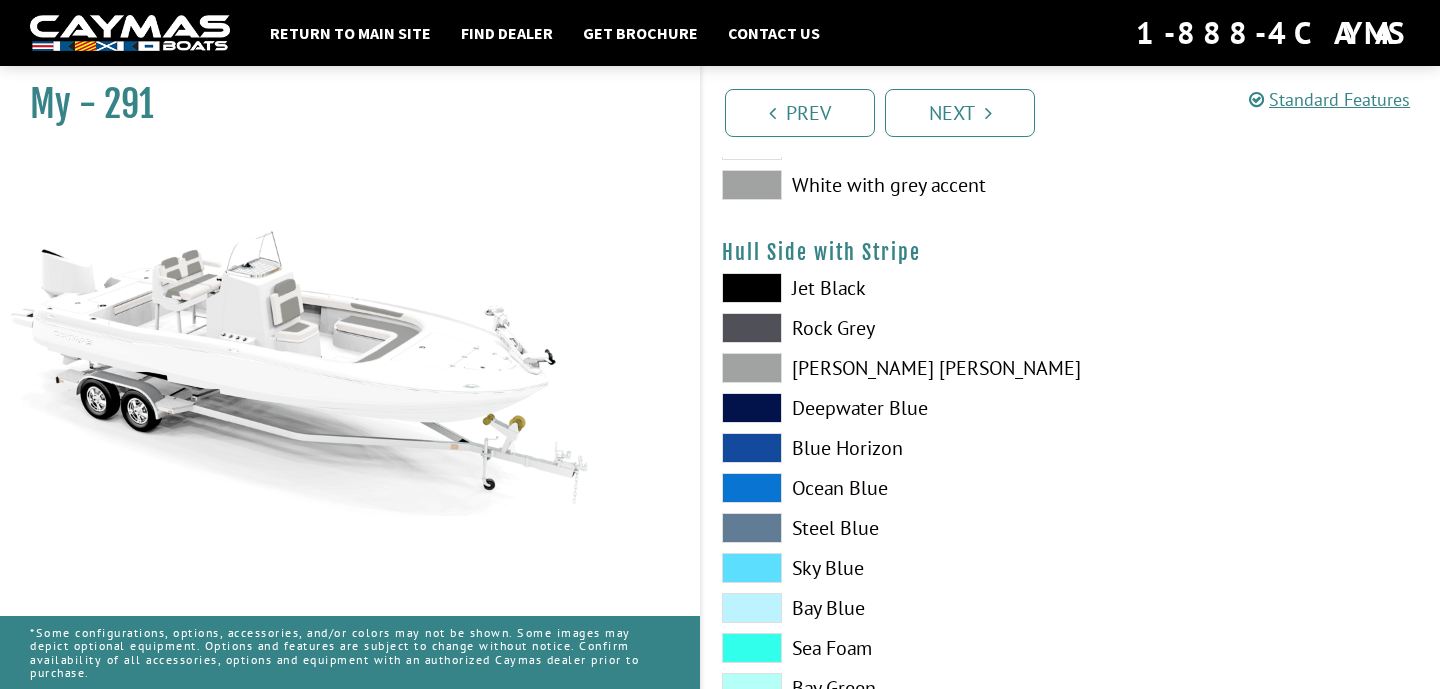 click at bounding box center (752, 528) 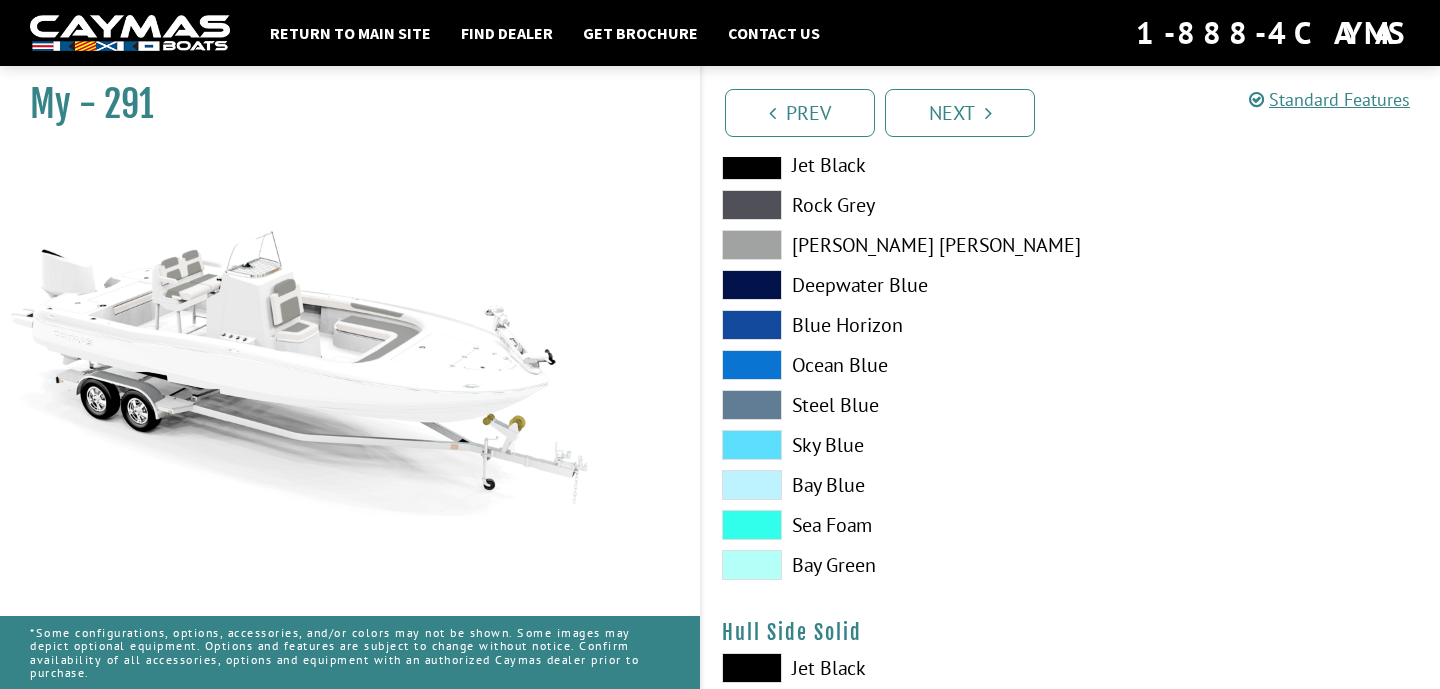 scroll, scrollTop: 428, scrollLeft: 0, axis: vertical 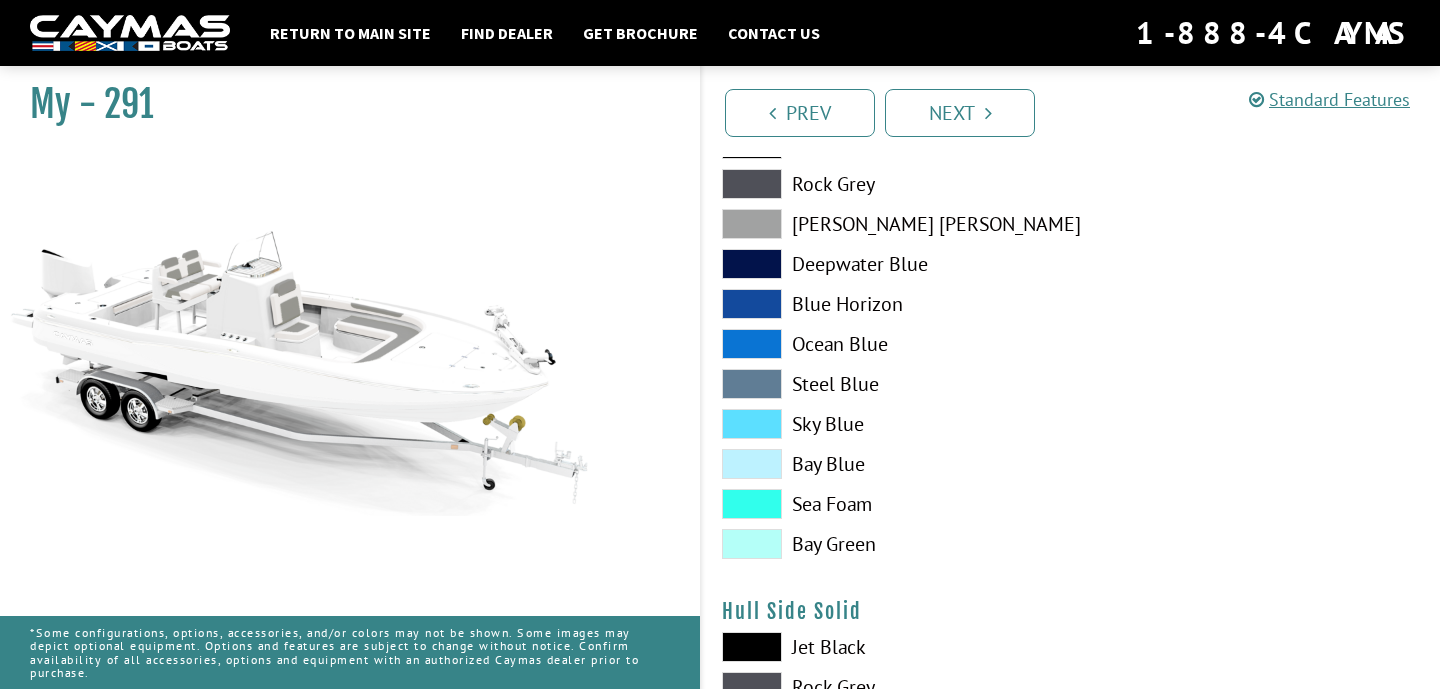 click at bounding box center [752, 424] 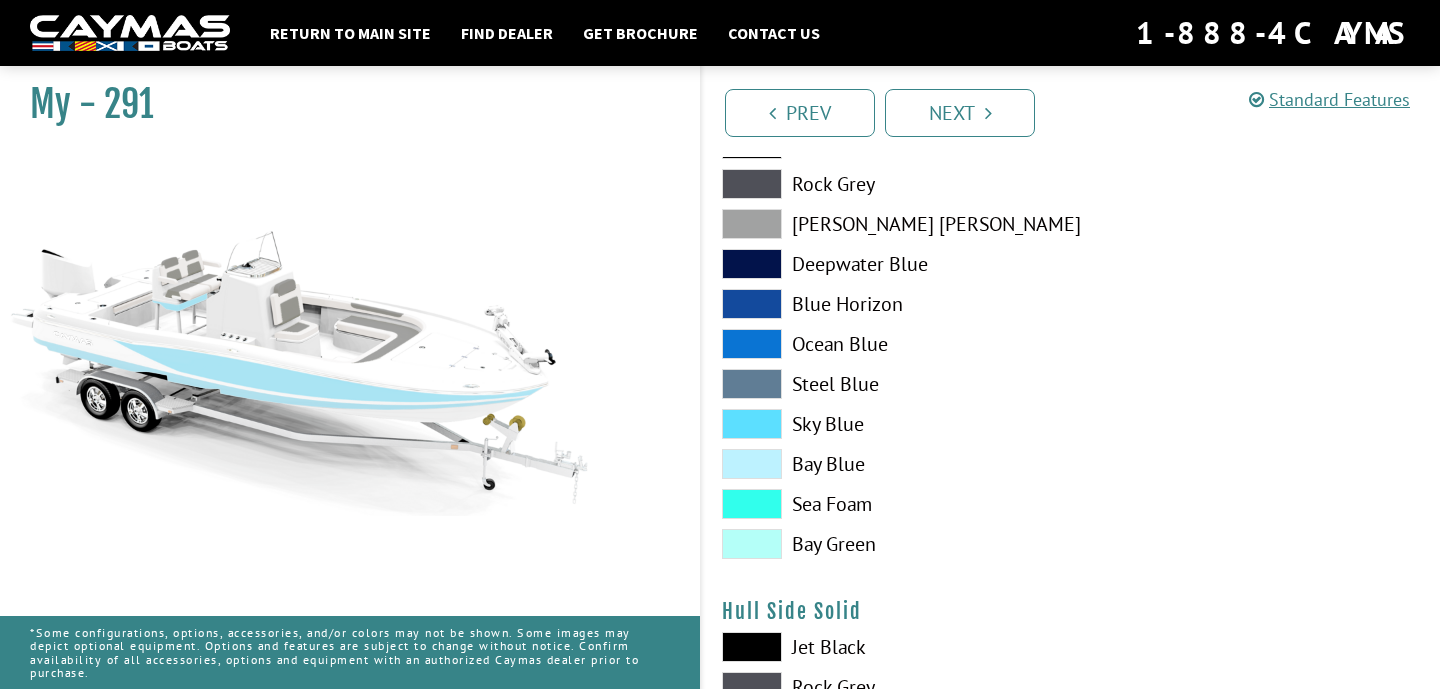 click at bounding box center (752, 464) 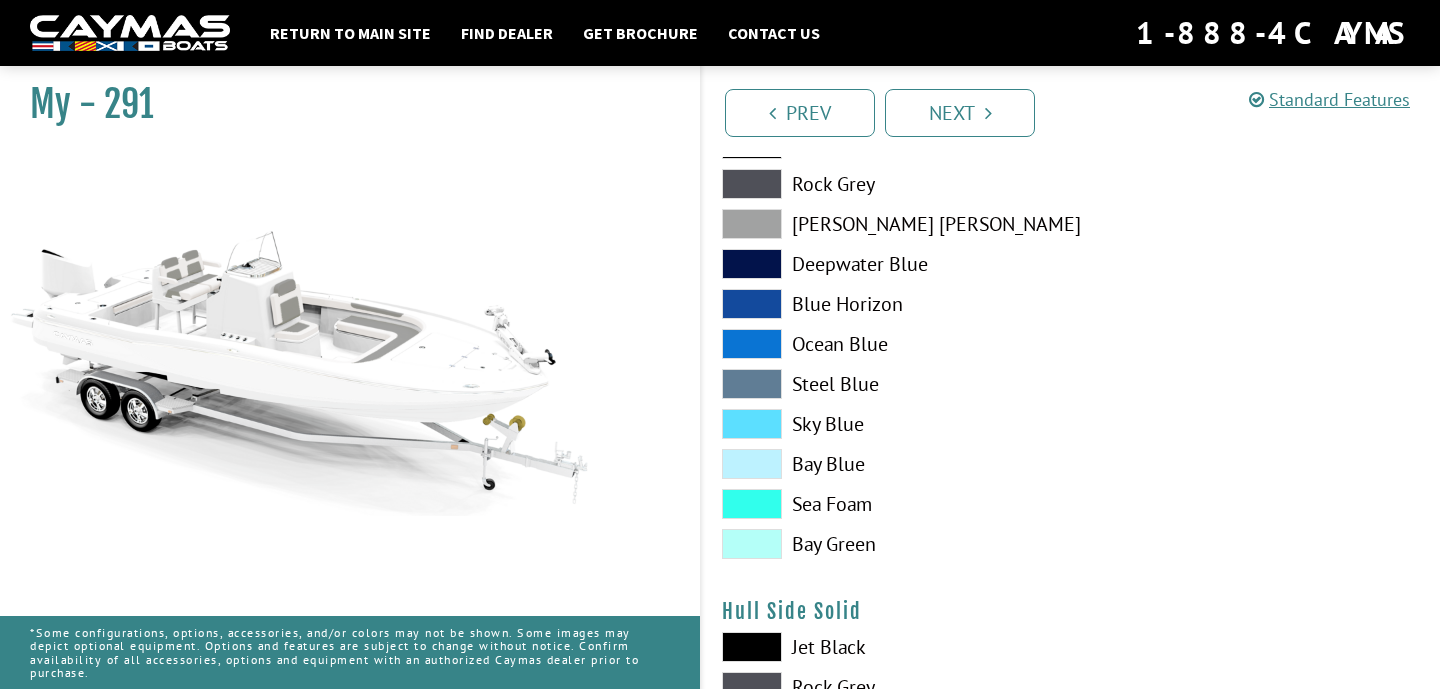 click at bounding box center (752, 504) 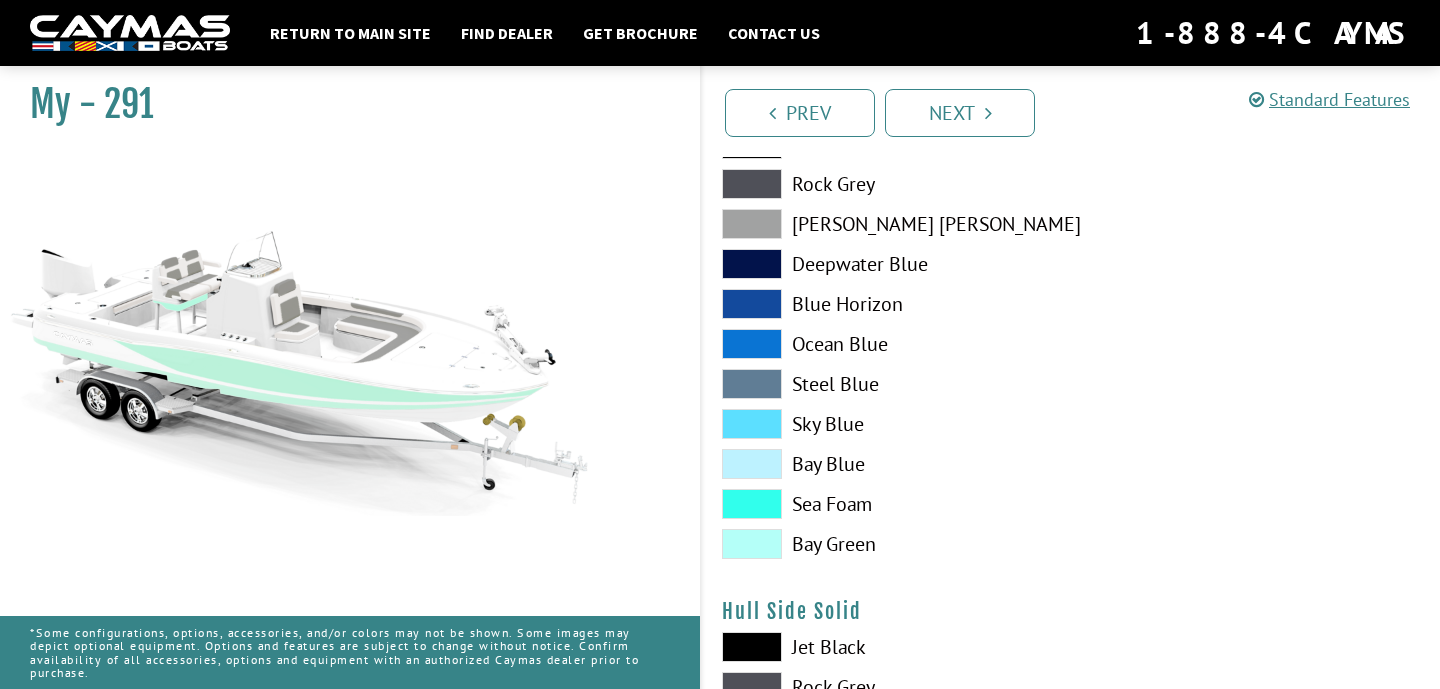 click on "Jet Black
Rock Grey
Dove Gray
Deepwater Blue
Blue Horizon
Ocean Blue" at bounding box center (886, 349) 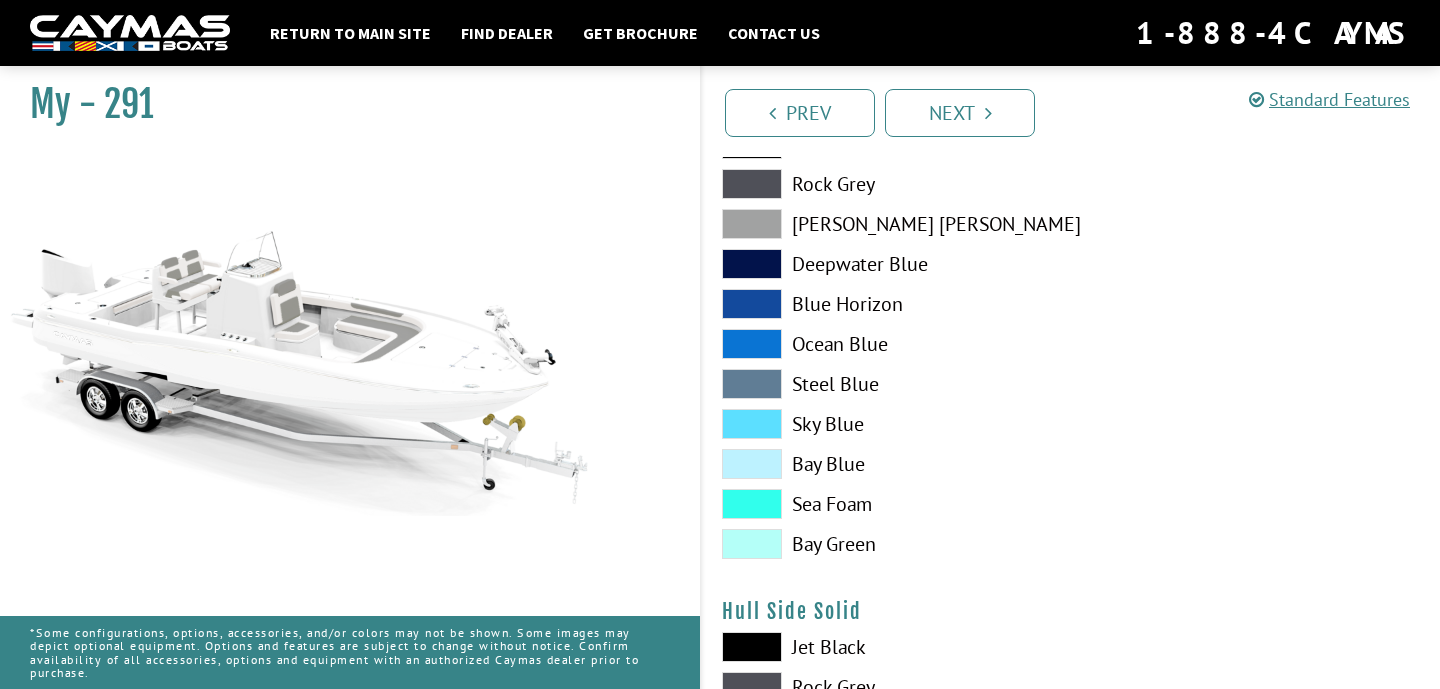click at bounding box center [752, 544] 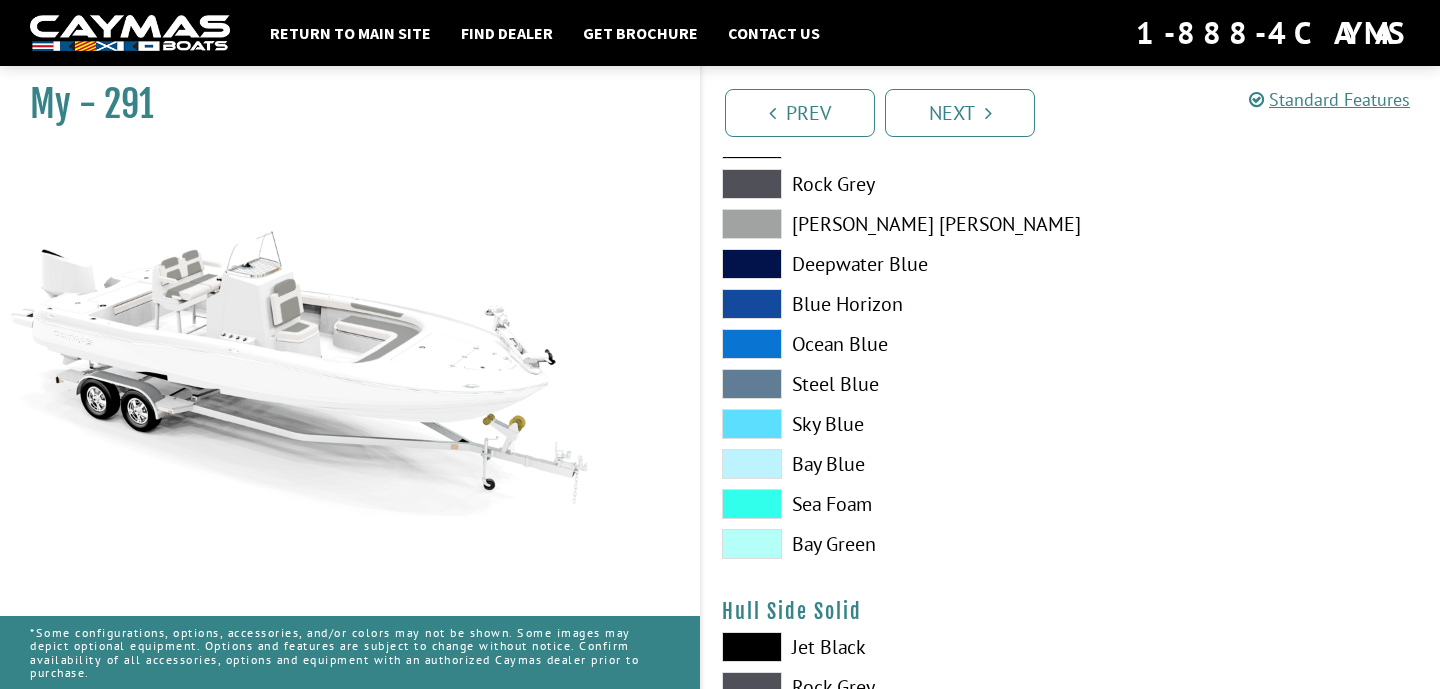 click at bounding box center [752, 544] 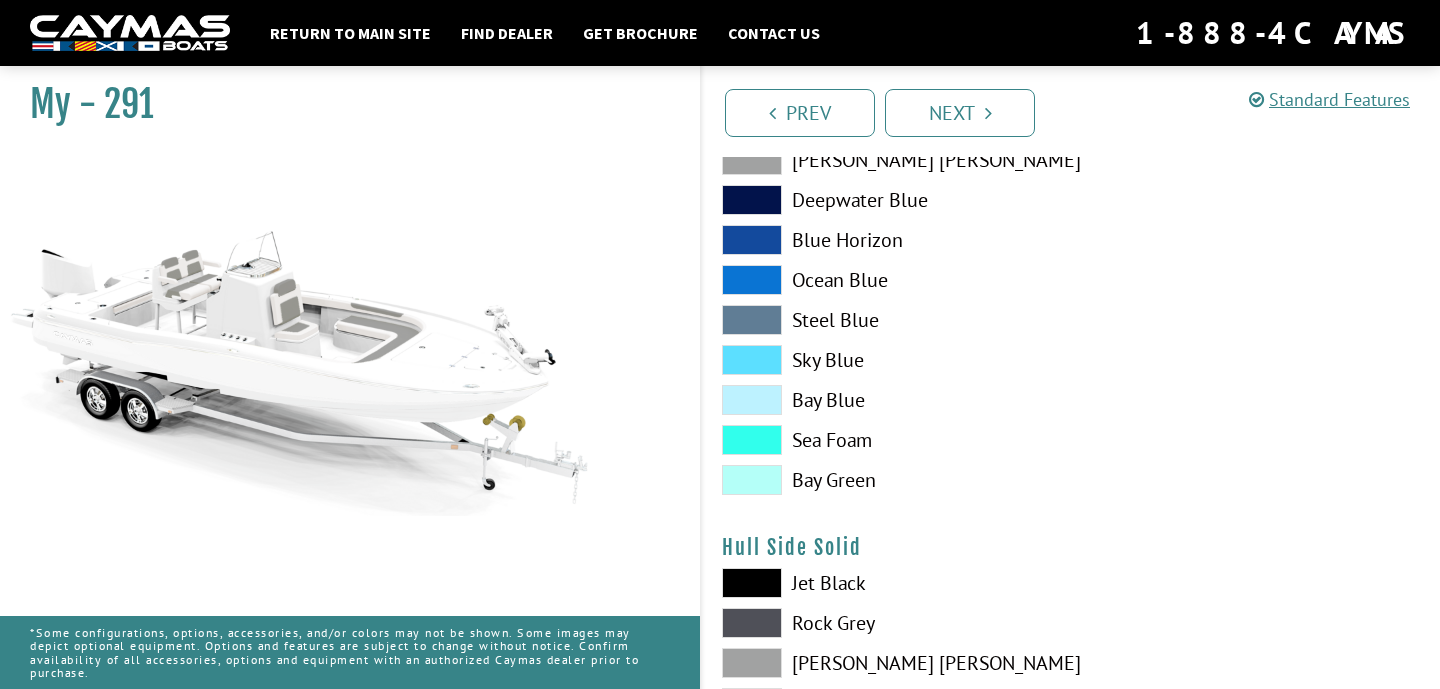 scroll, scrollTop: 703, scrollLeft: 0, axis: vertical 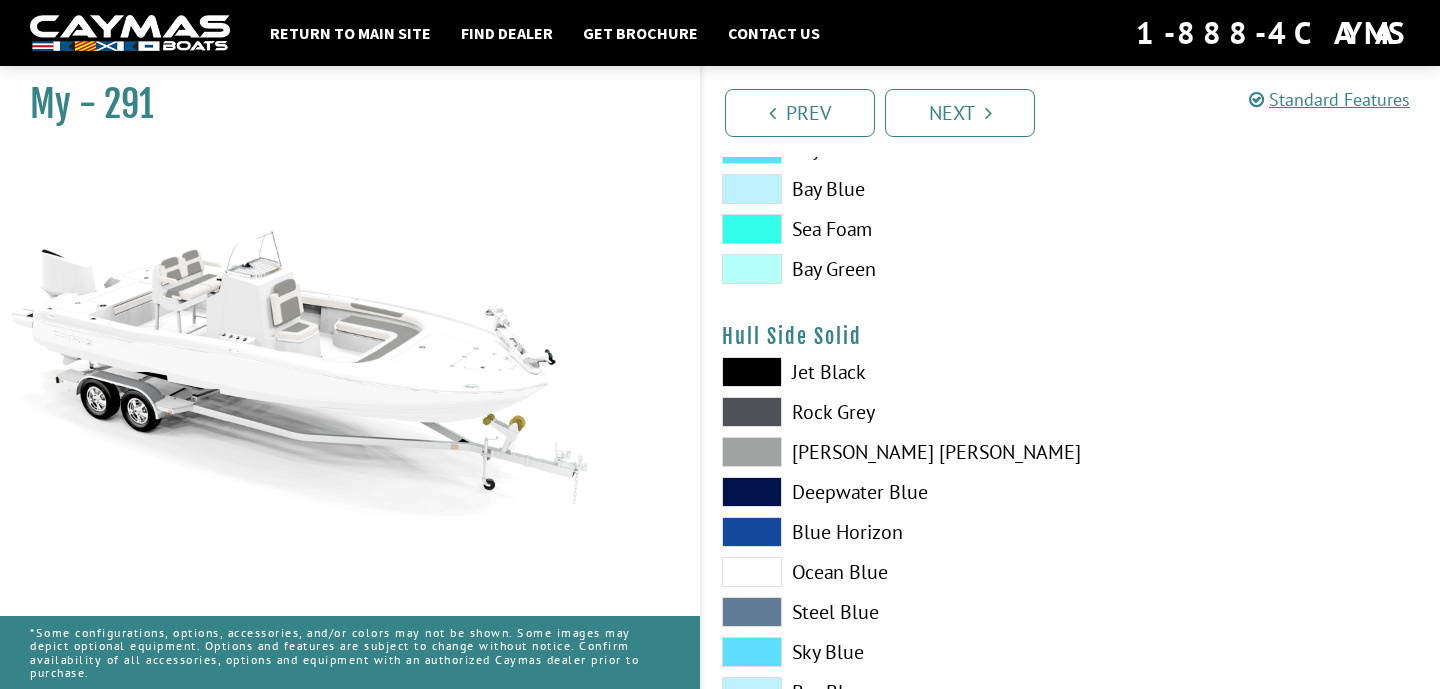 click at bounding box center [752, 372] 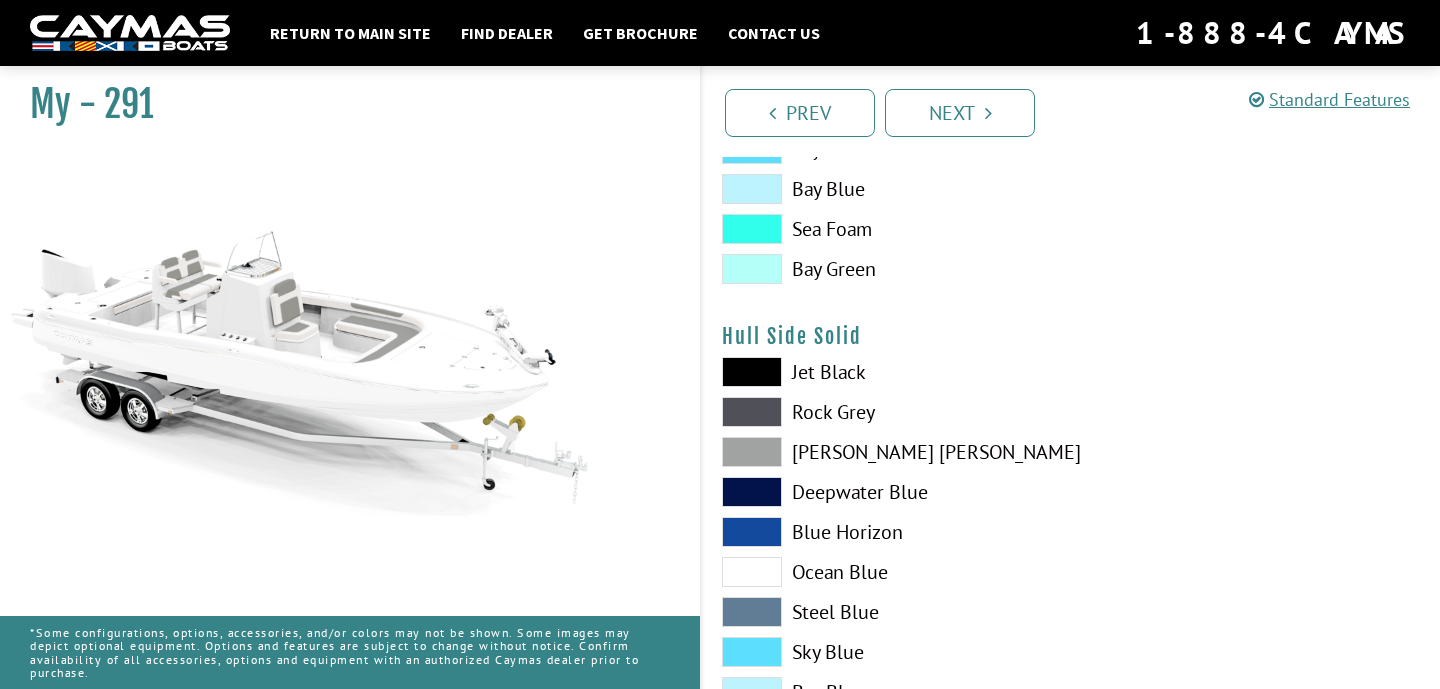 click at bounding box center [752, 372] 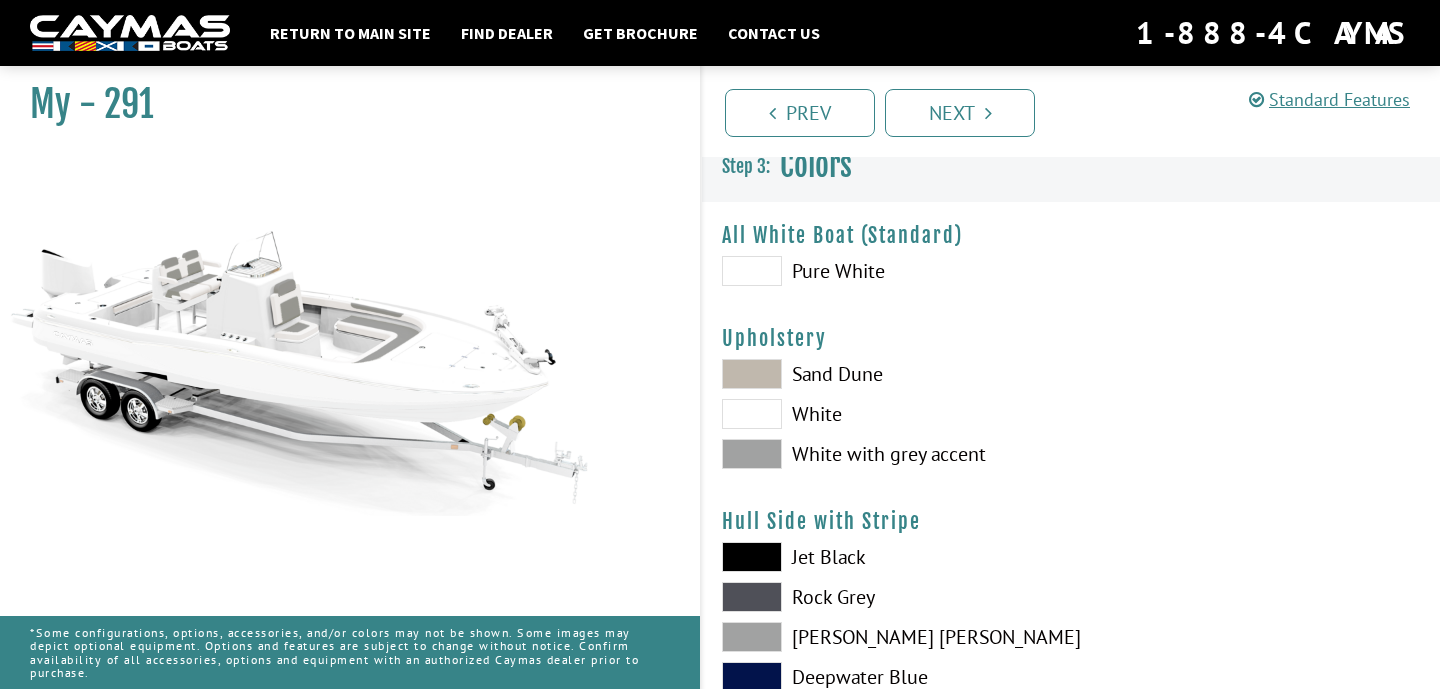 scroll, scrollTop: 12, scrollLeft: 0, axis: vertical 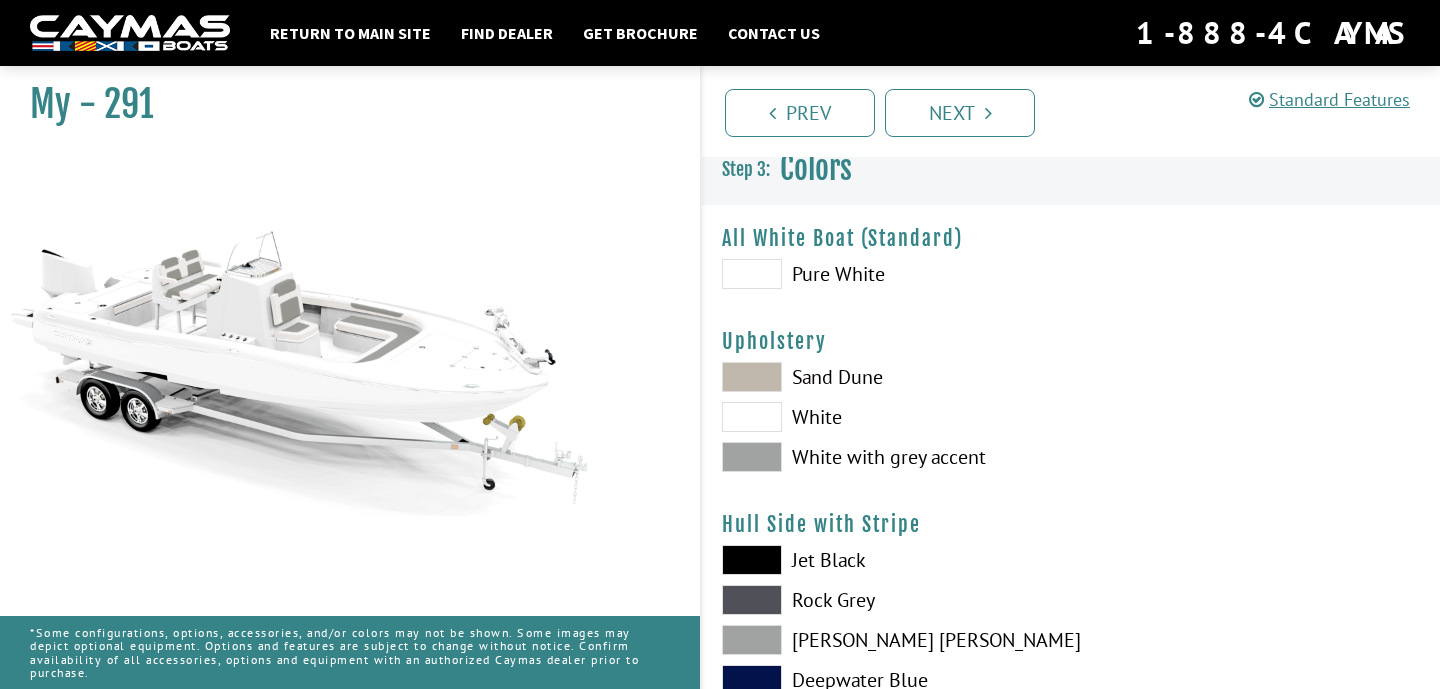 click at bounding box center [752, 274] 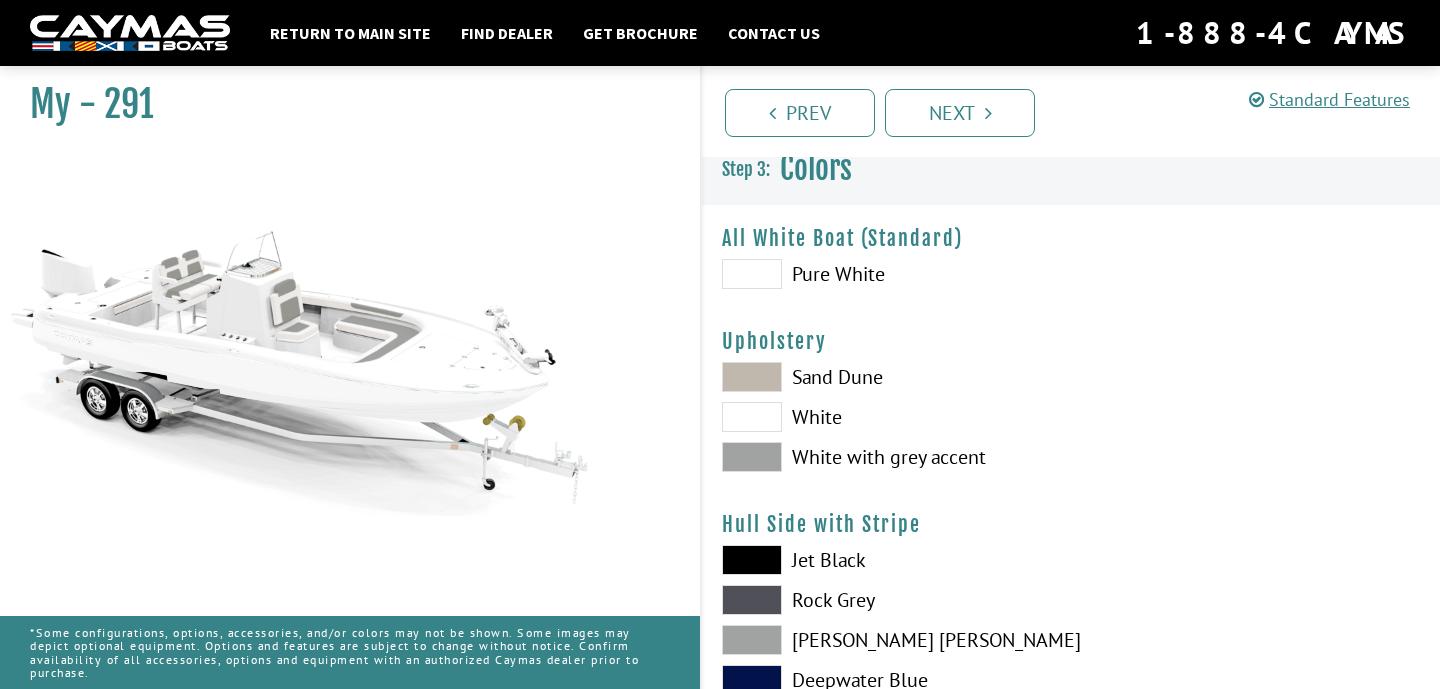 click at bounding box center (752, 377) 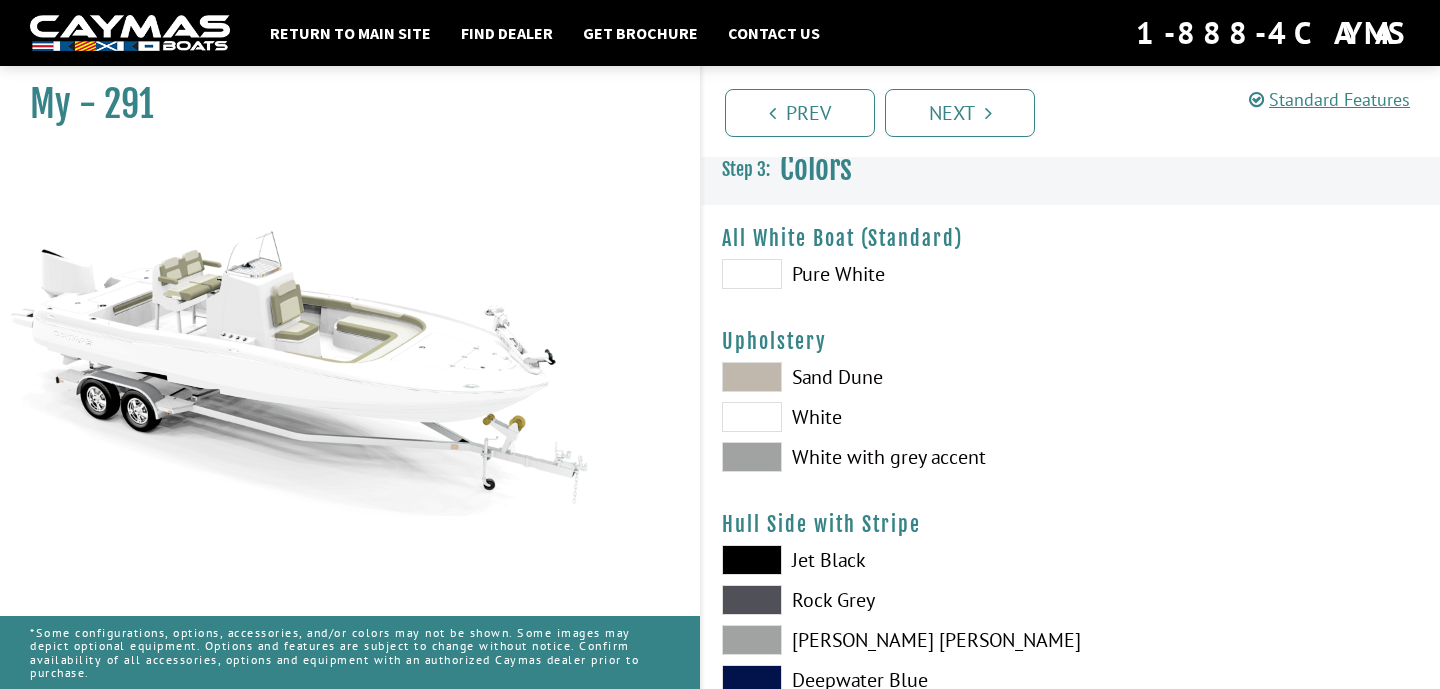 click at bounding box center (752, 417) 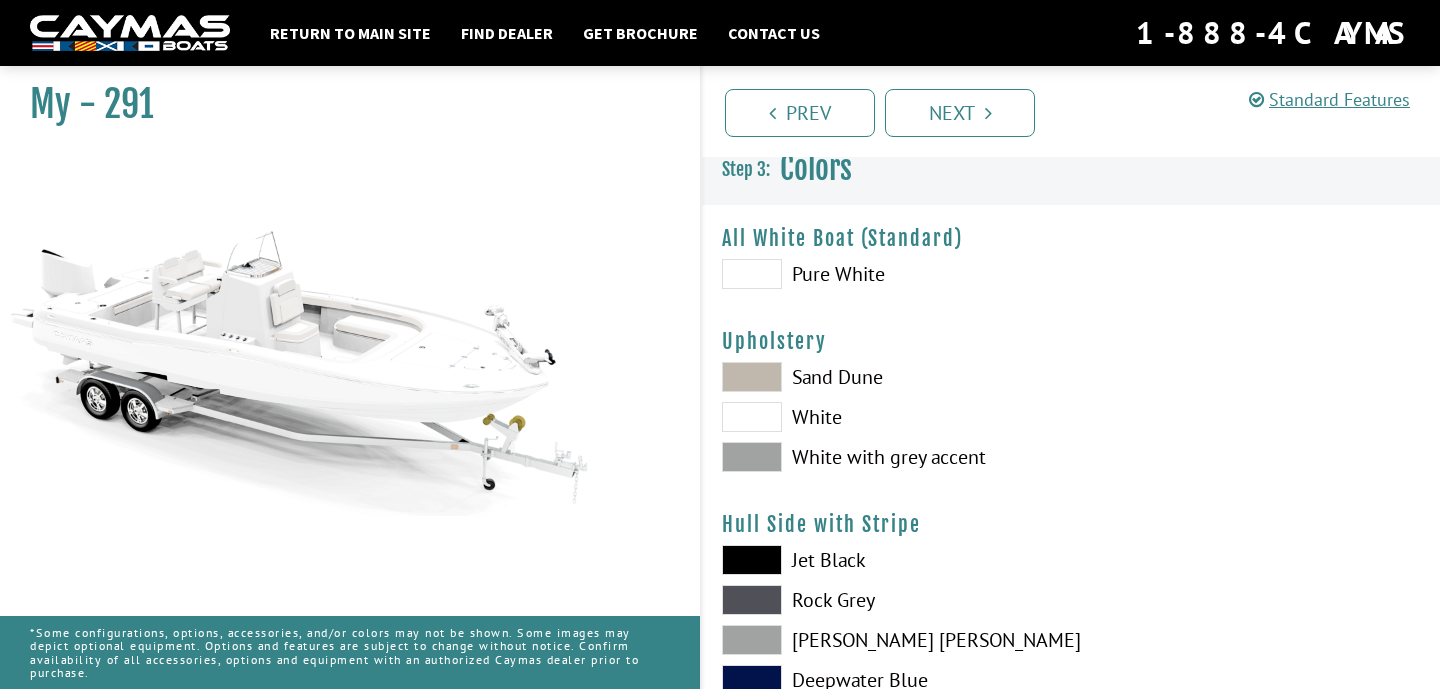 click at bounding box center [752, 417] 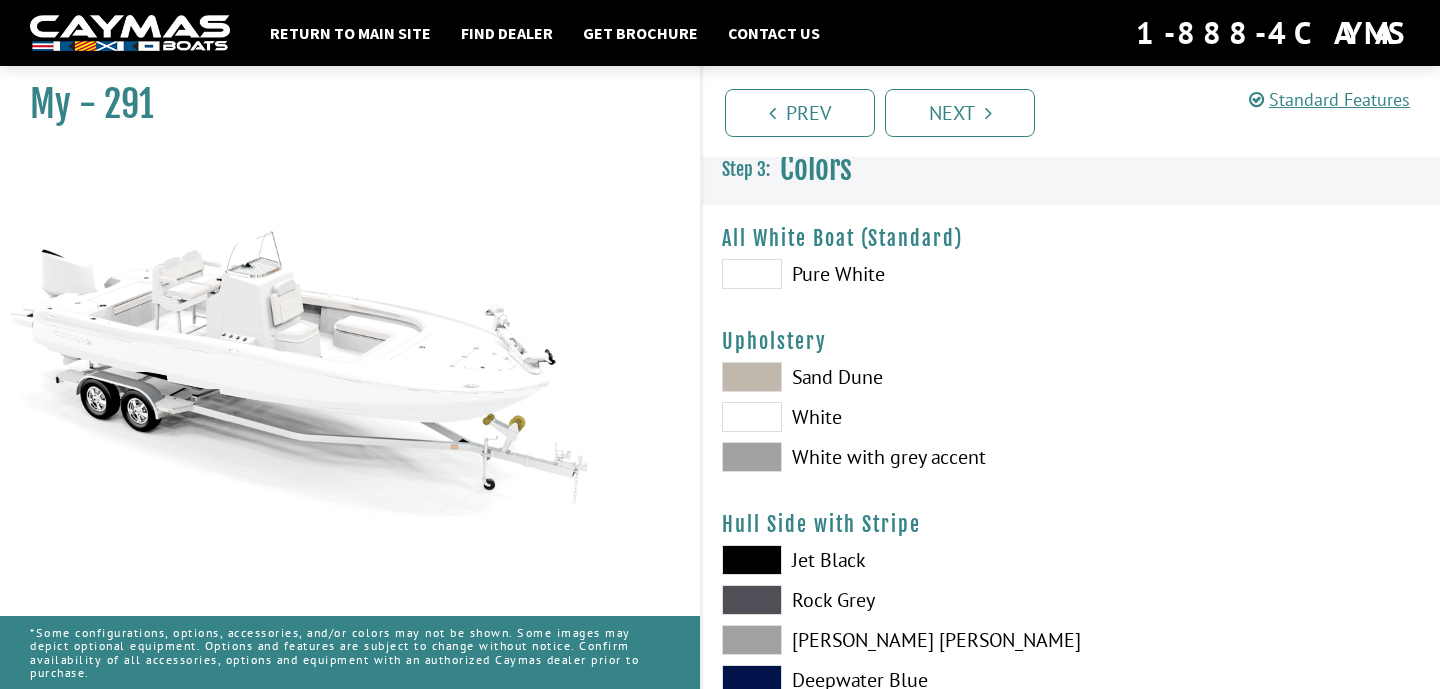 click at bounding box center (752, 457) 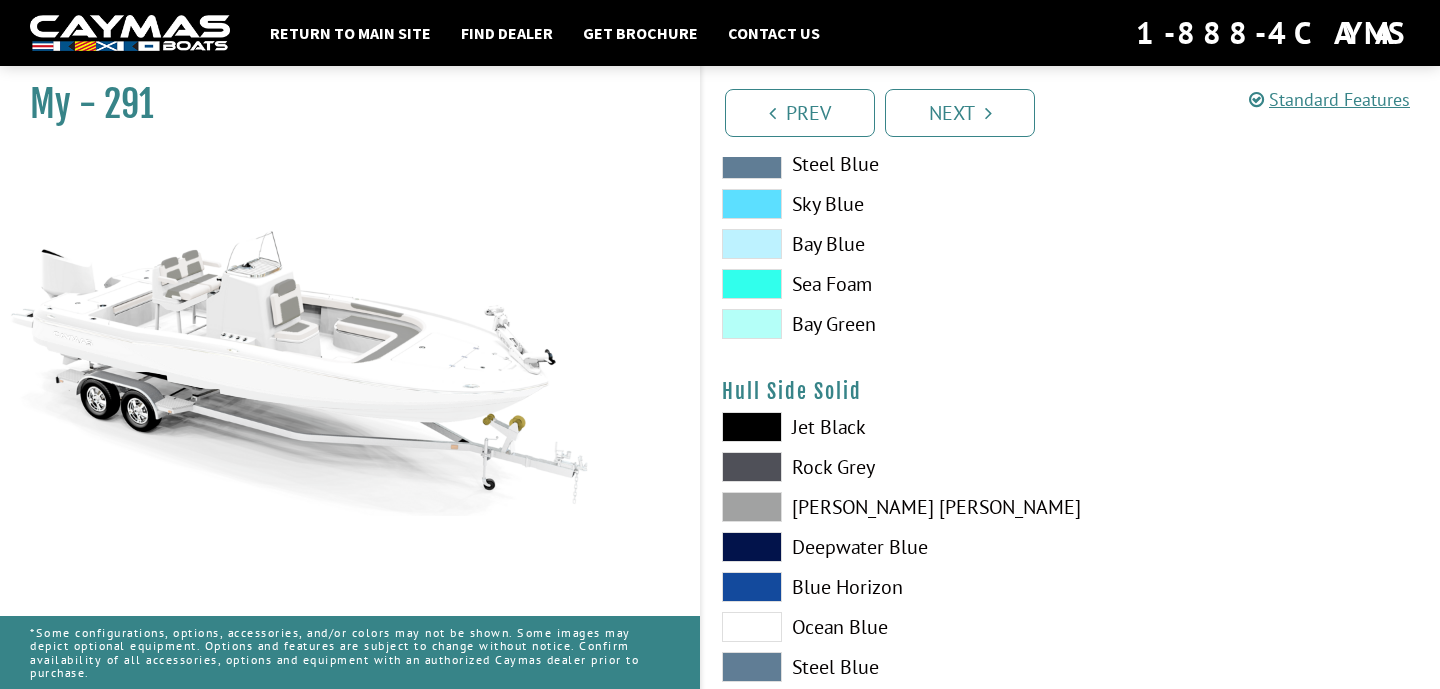 scroll, scrollTop: 780, scrollLeft: 0, axis: vertical 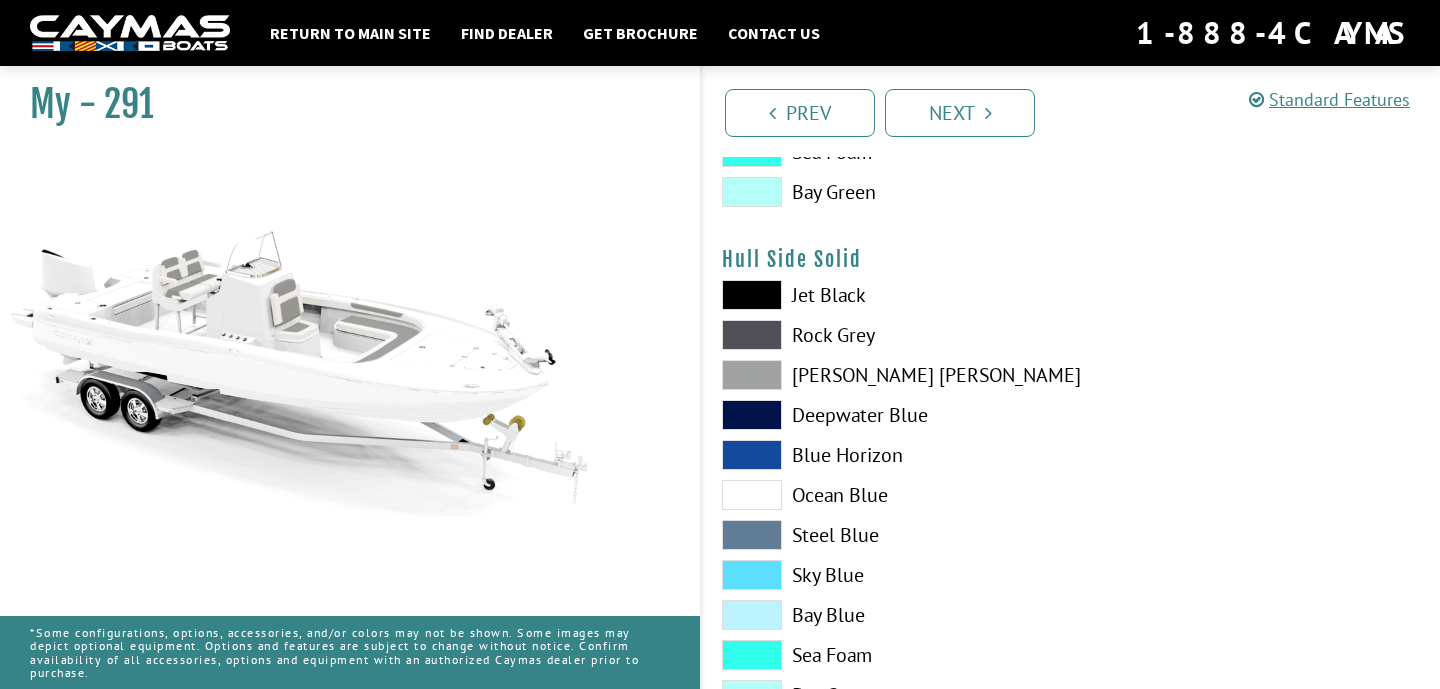 click at bounding box center (752, 295) 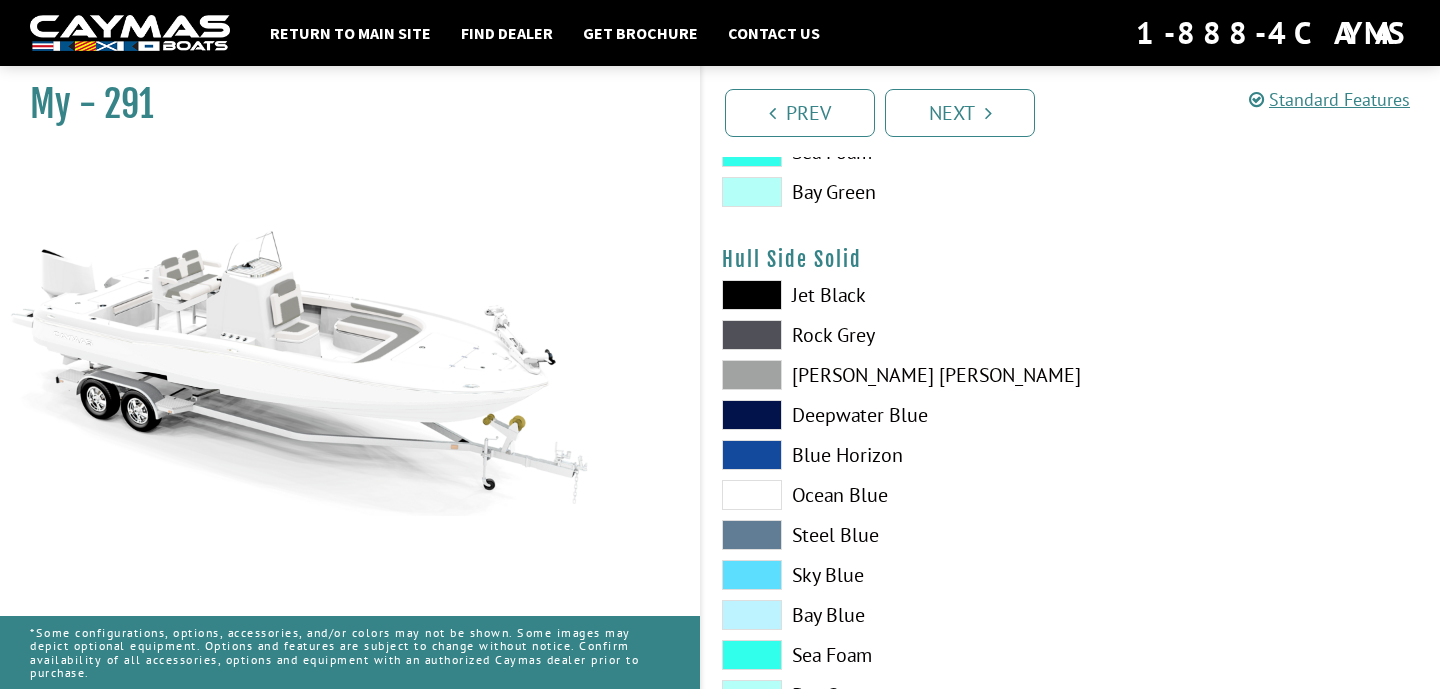 click at bounding box center [752, 295] 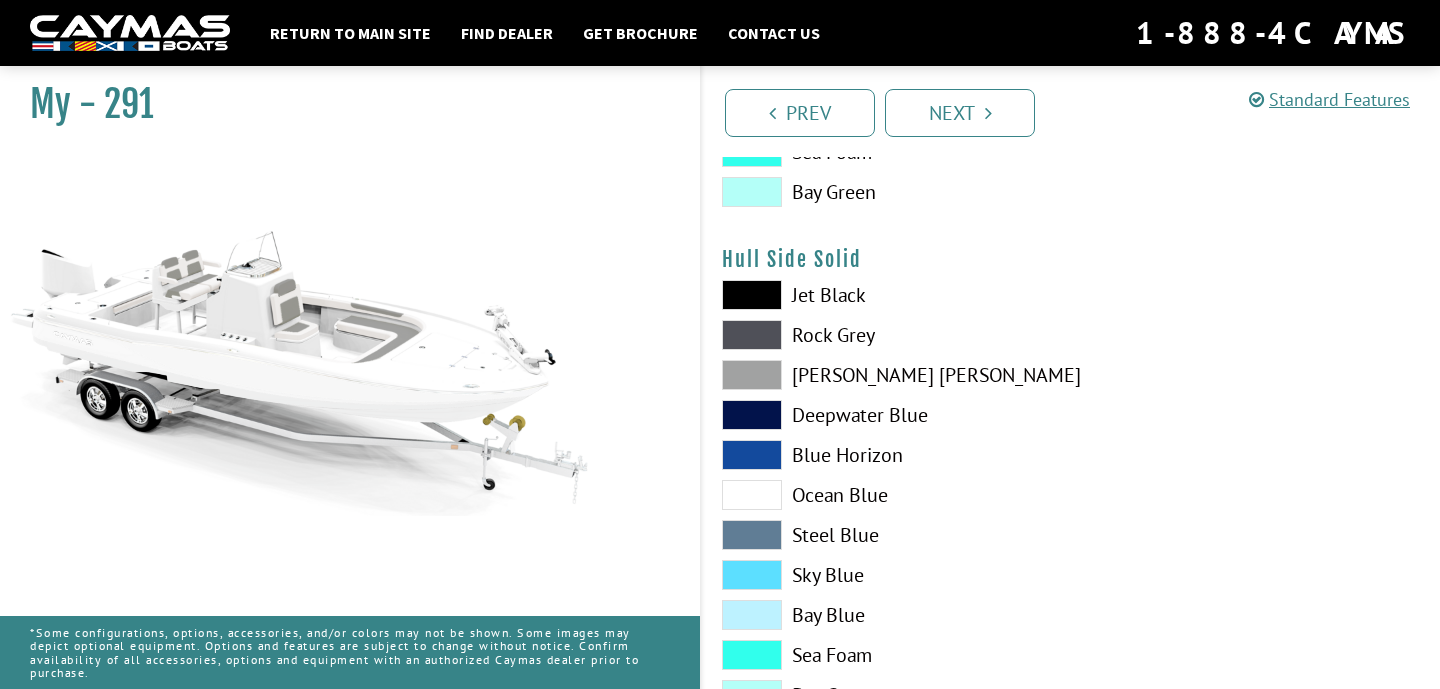 click on "Jet Black" at bounding box center [886, 295] 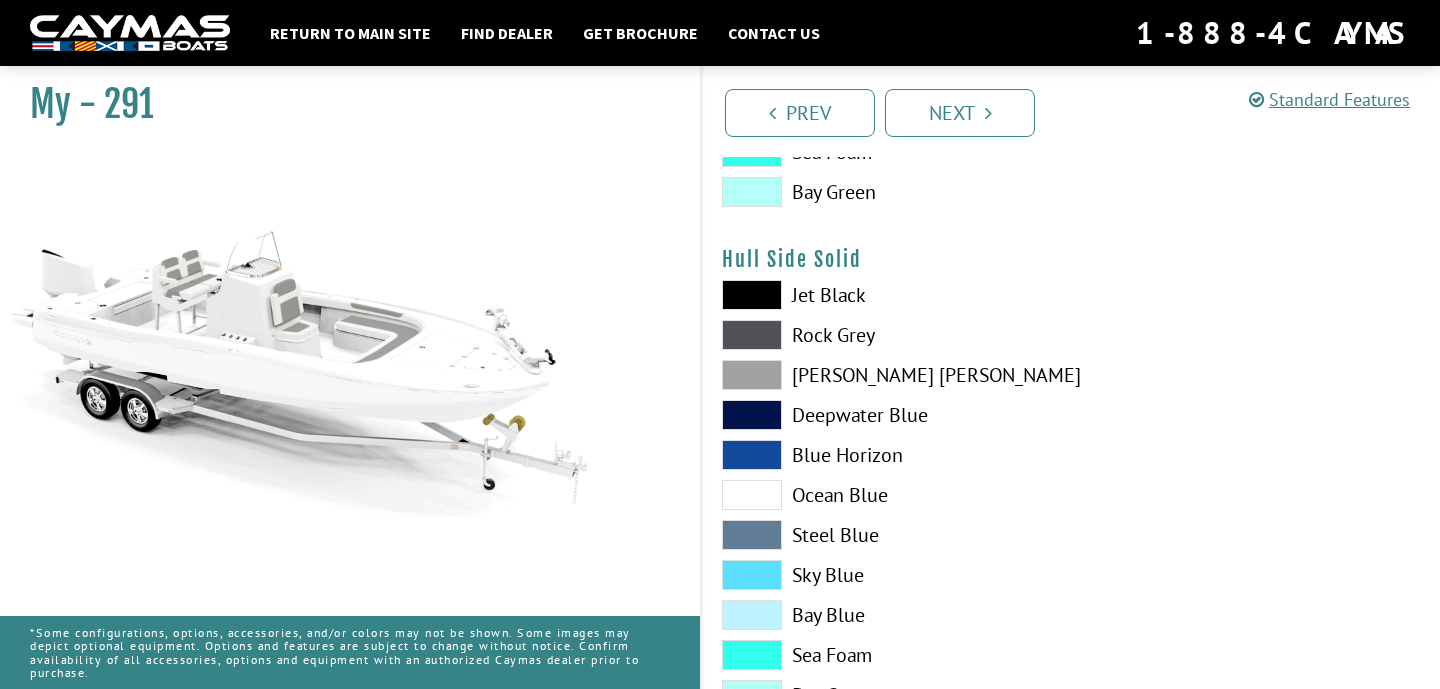 click on "Jet Black" at bounding box center [886, 295] 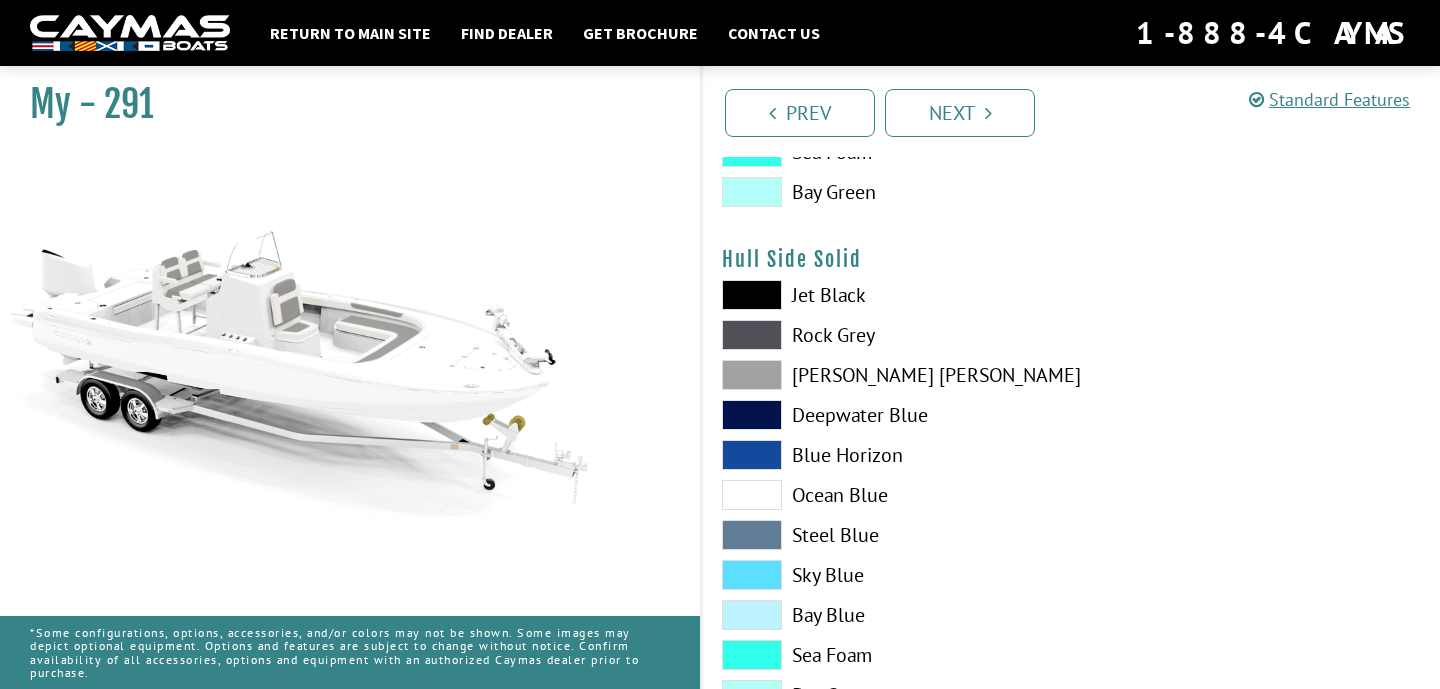 click at bounding box center (752, 375) 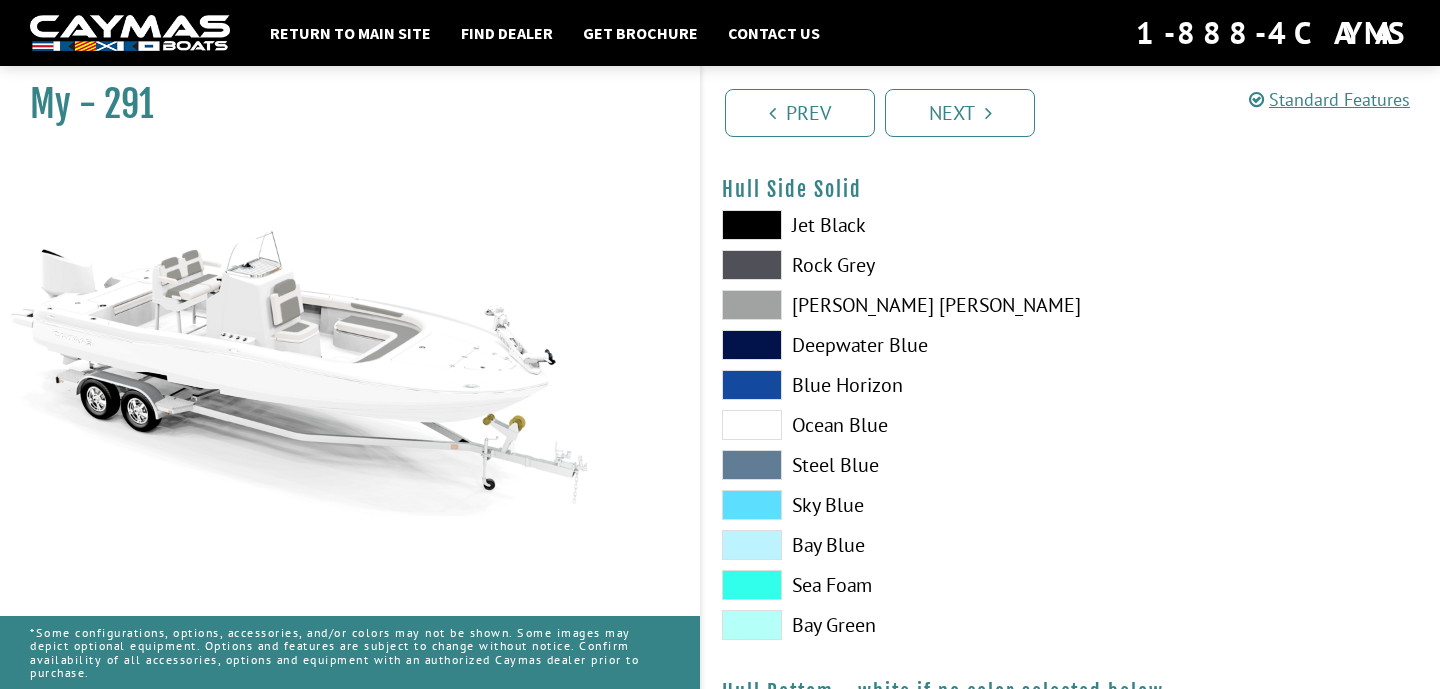 scroll, scrollTop: 944, scrollLeft: 0, axis: vertical 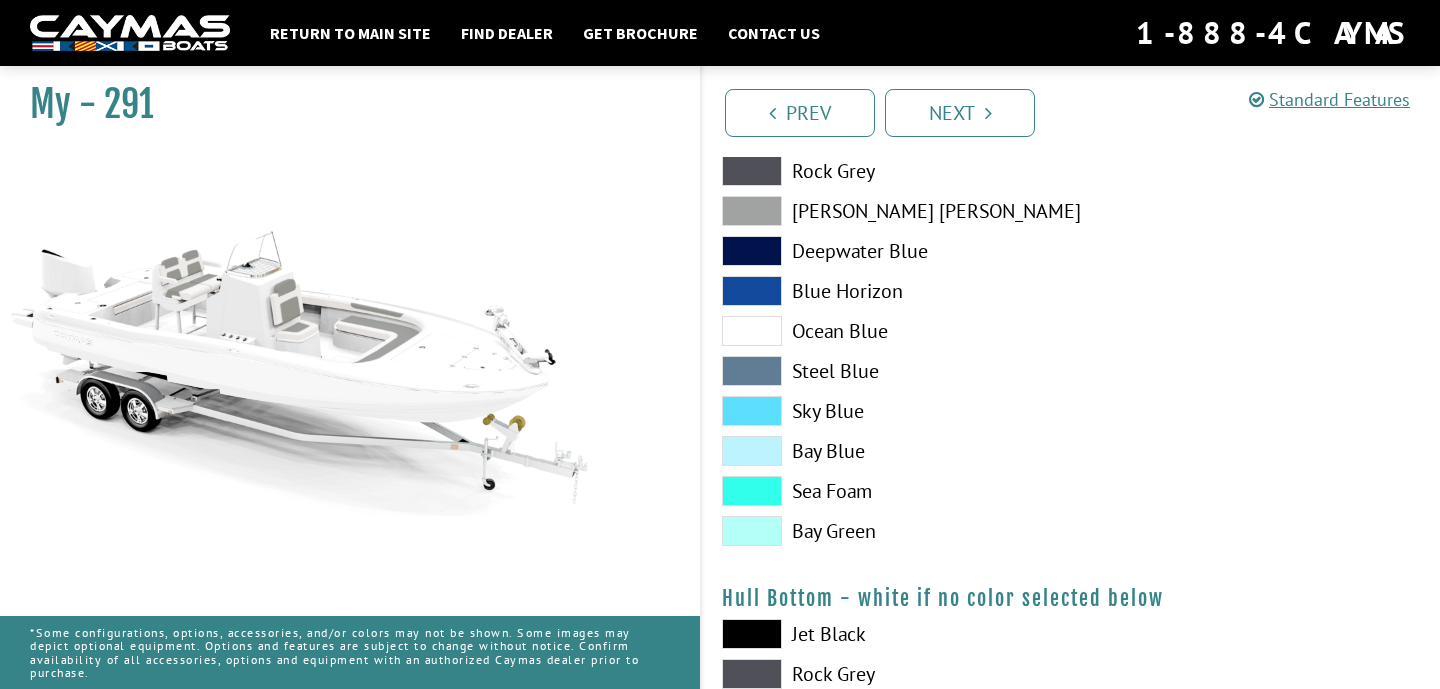 click at bounding box center [752, 531] 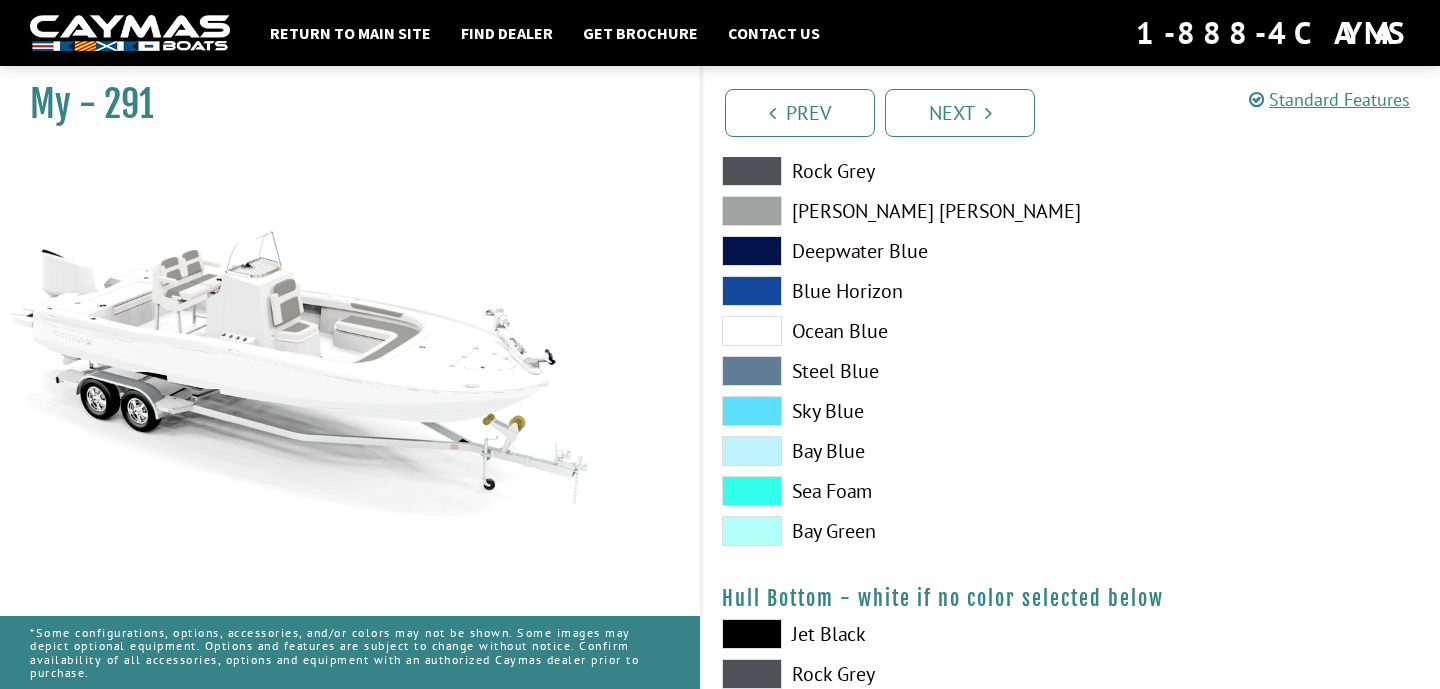 click at bounding box center [752, 451] 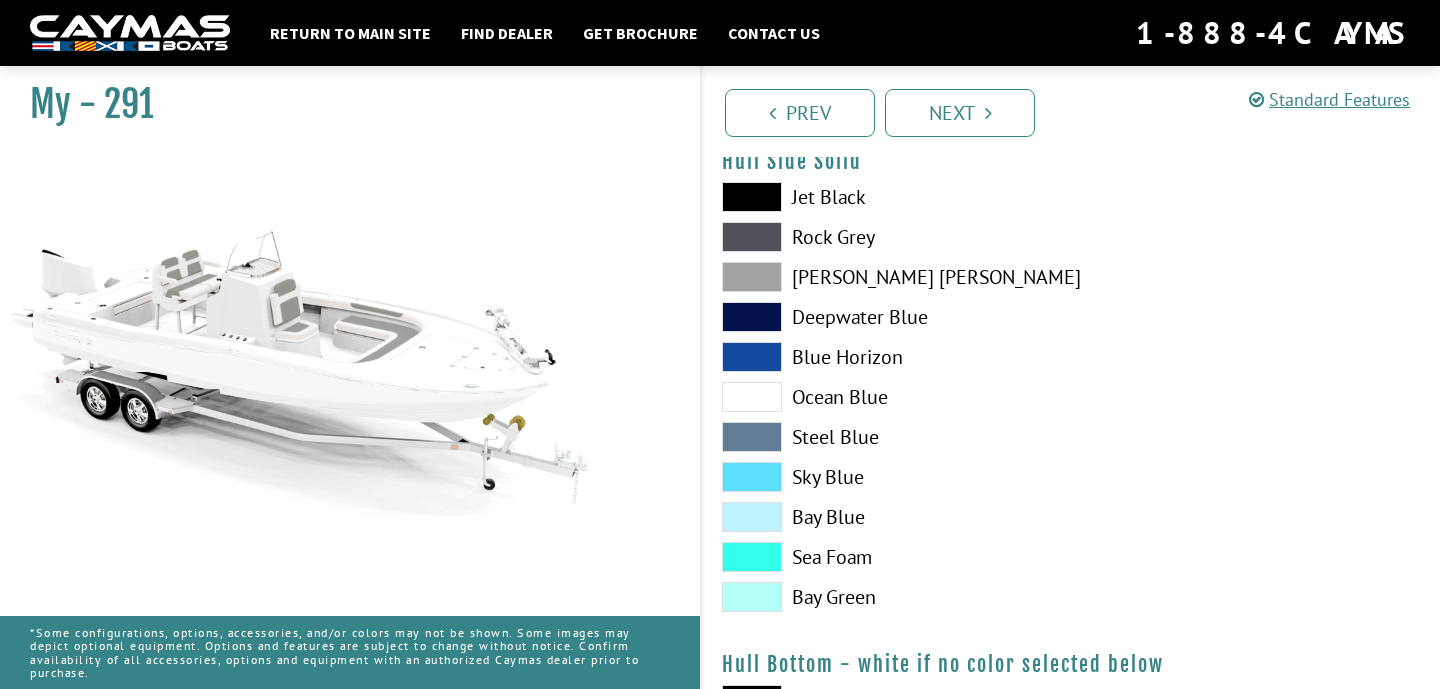 scroll, scrollTop: 895, scrollLeft: 0, axis: vertical 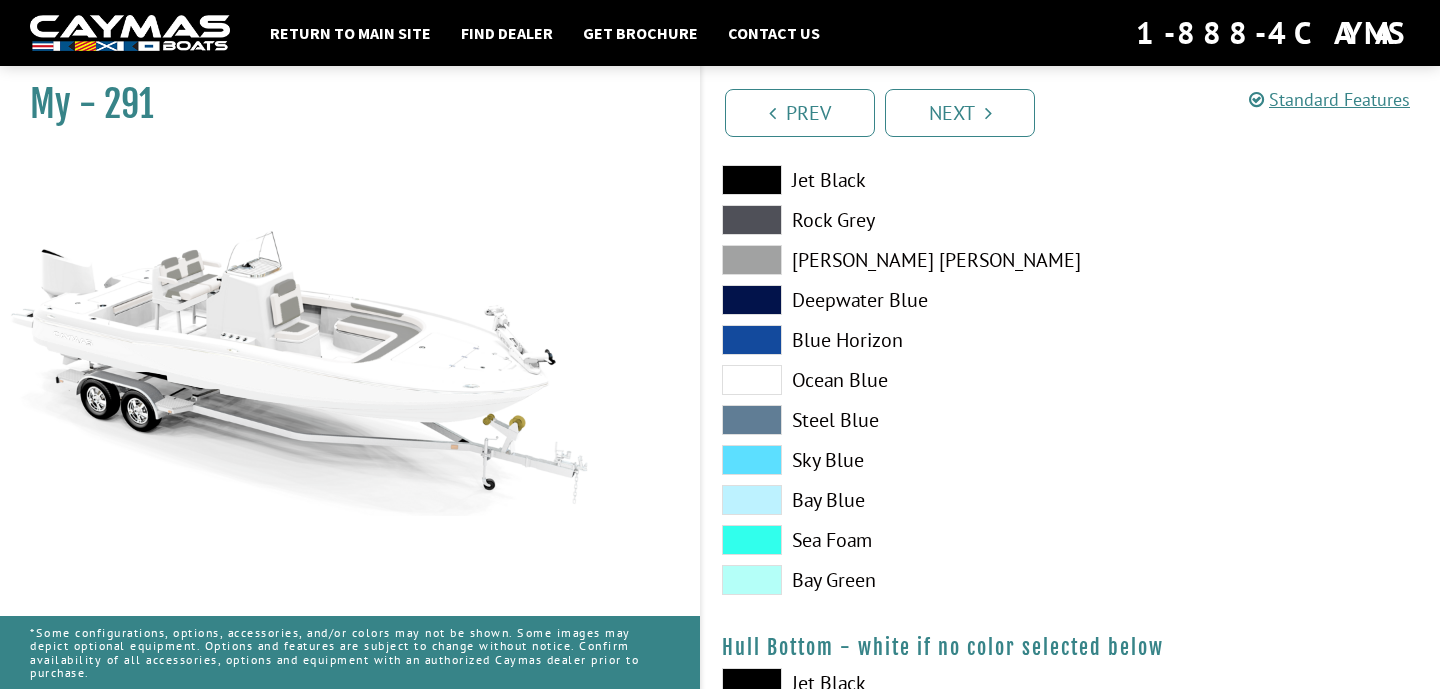 click at bounding box center [752, 180] 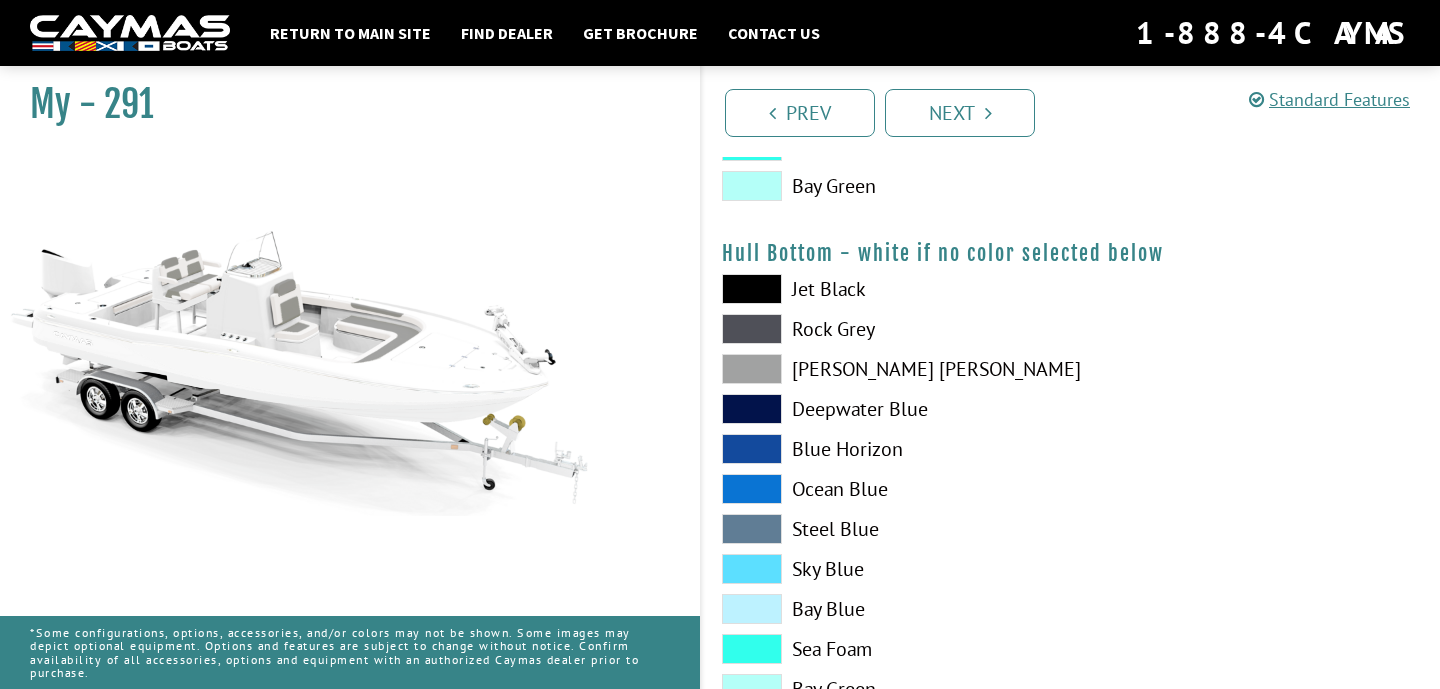 scroll, scrollTop: 1290, scrollLeft: 0, axis: vertical 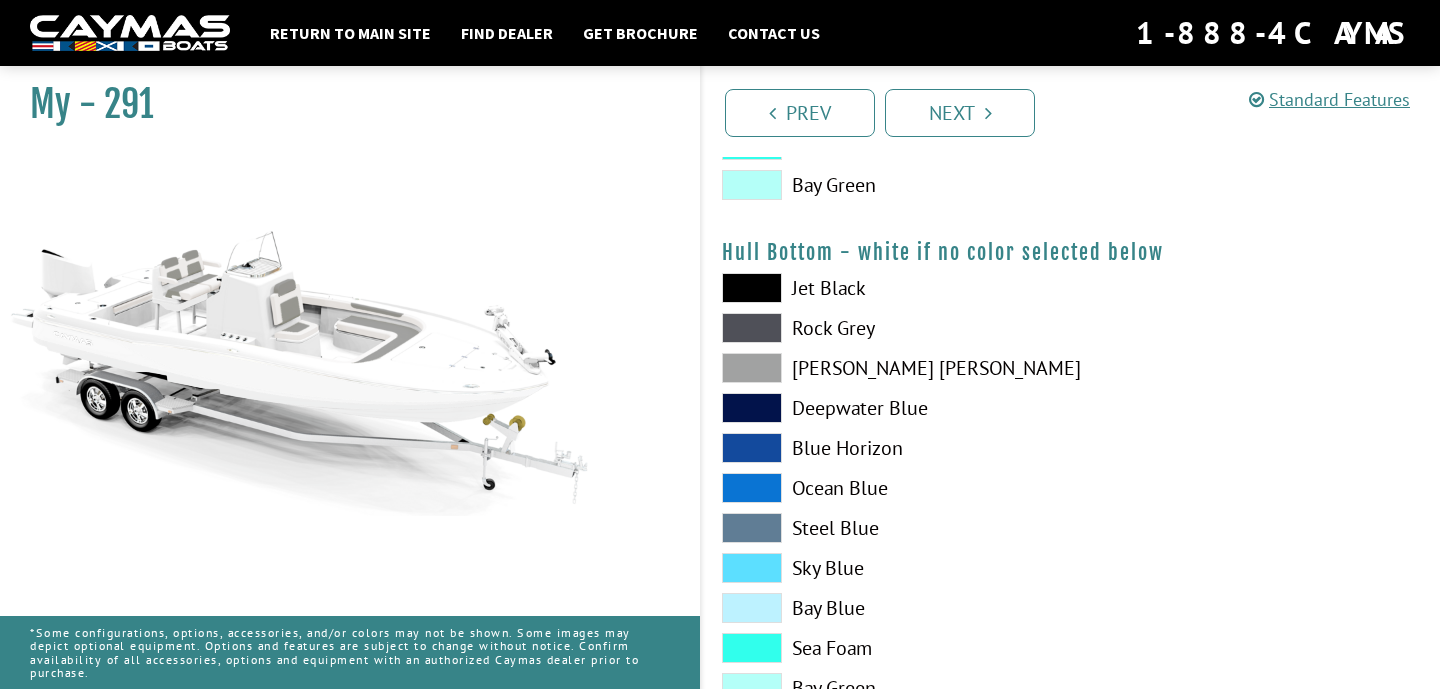 click at bounding box center [752, 288] 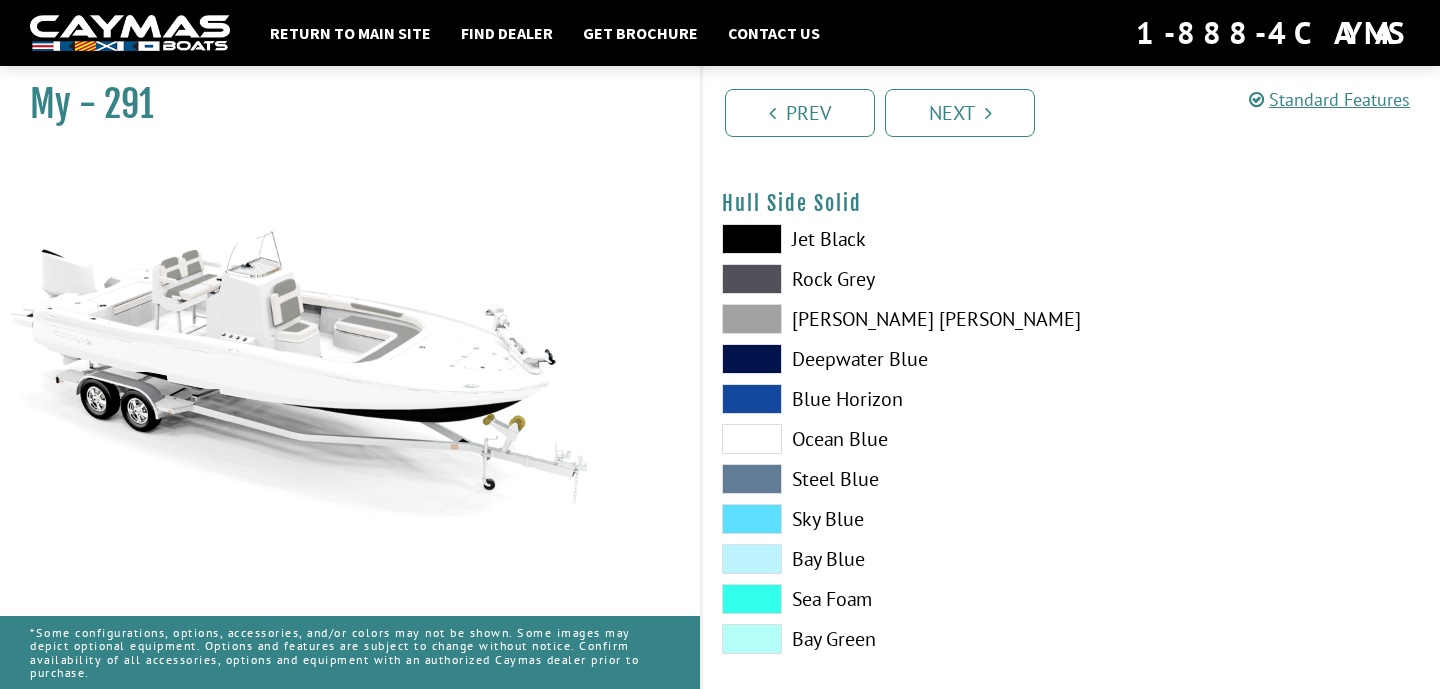 scroll, scrollTop: 834, scrollLeft: 0, axis: vertical 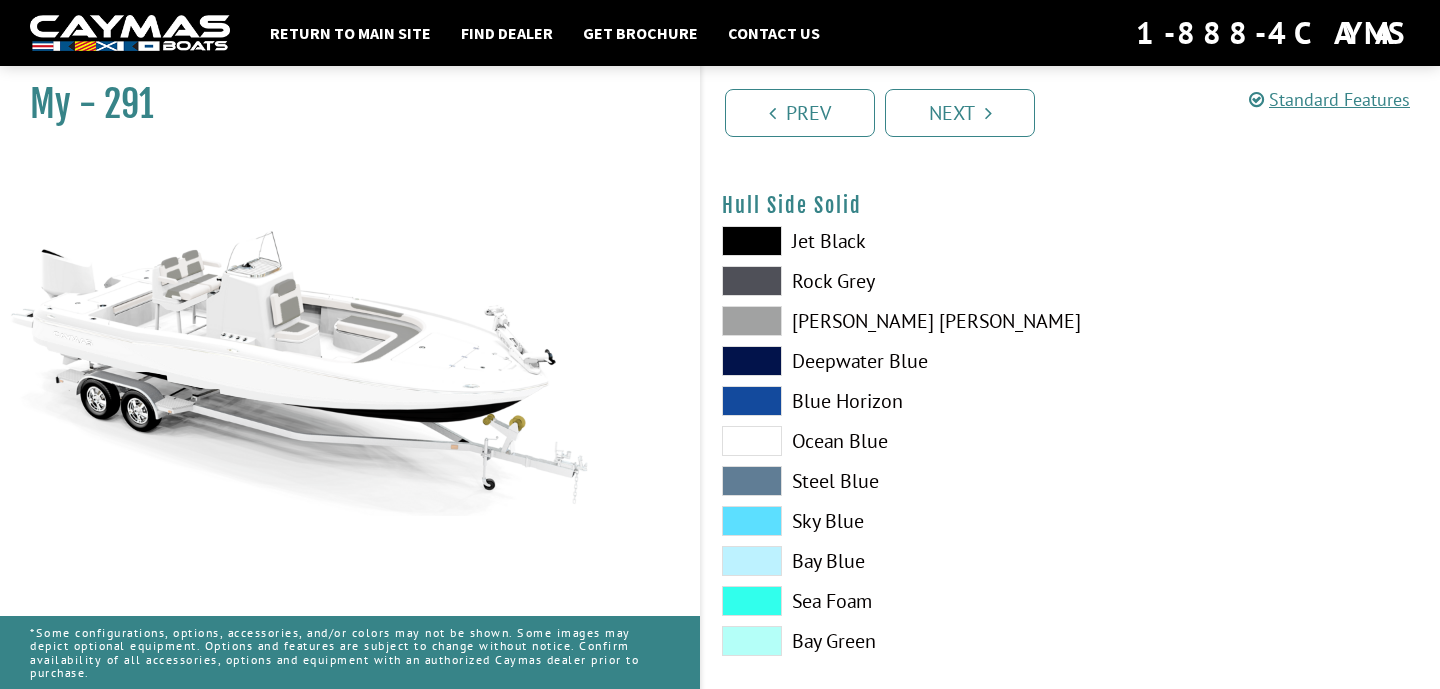 click at bounding box center [752, 241] 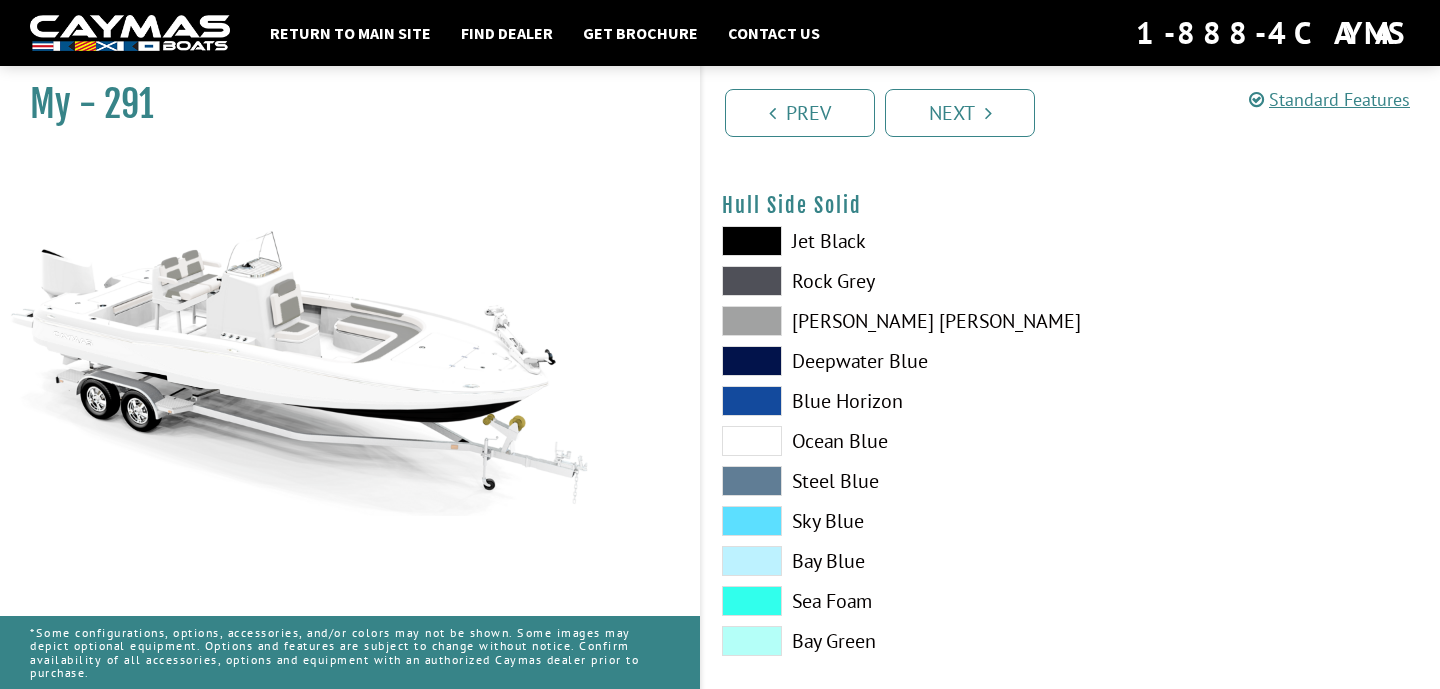 click at bounding box center [752, 281] 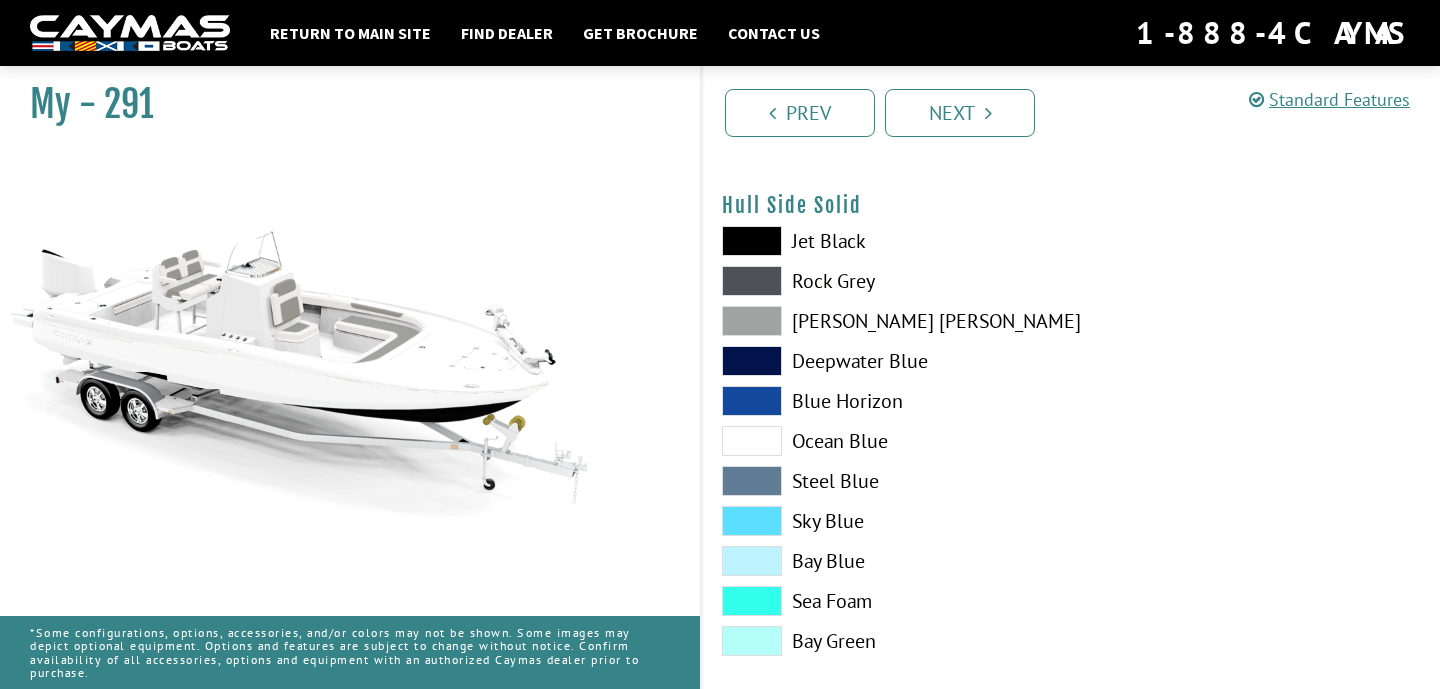click at bounding box center (752, 241) 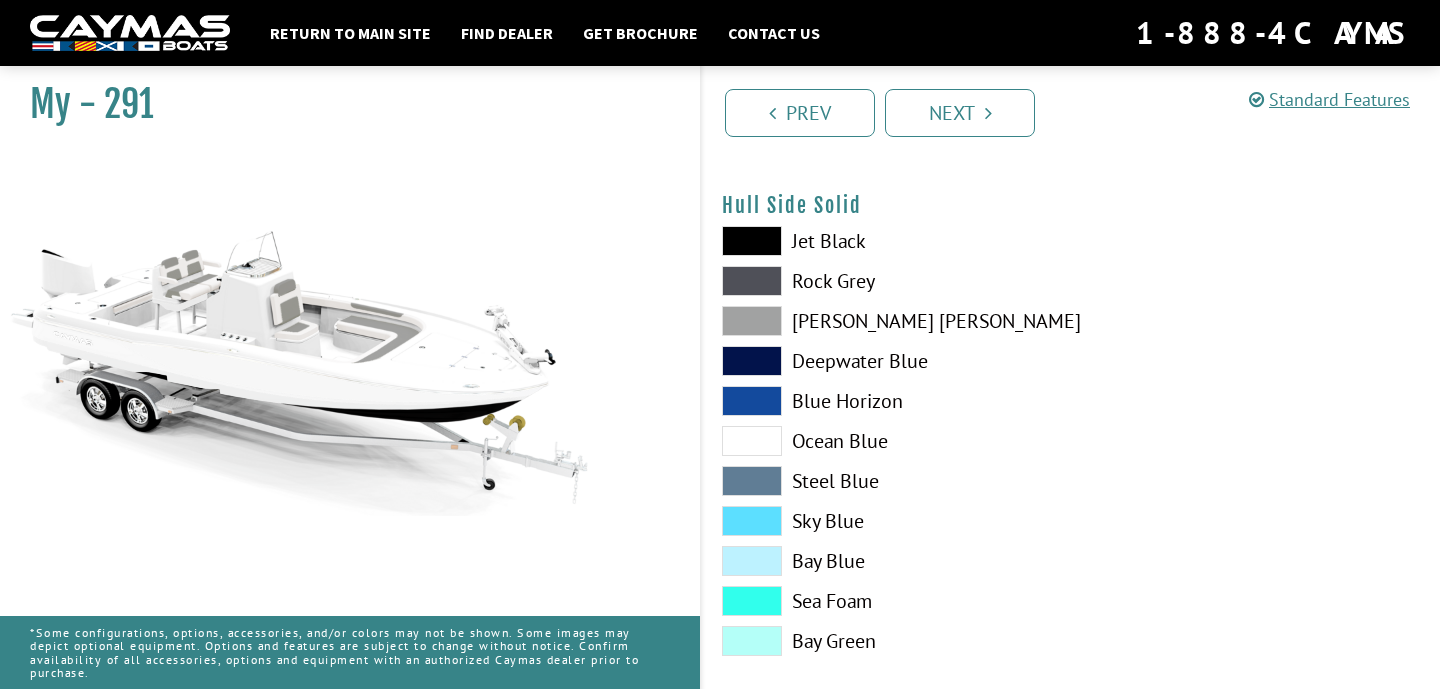 click on "Jet Black" at bounding box center [886, 241] 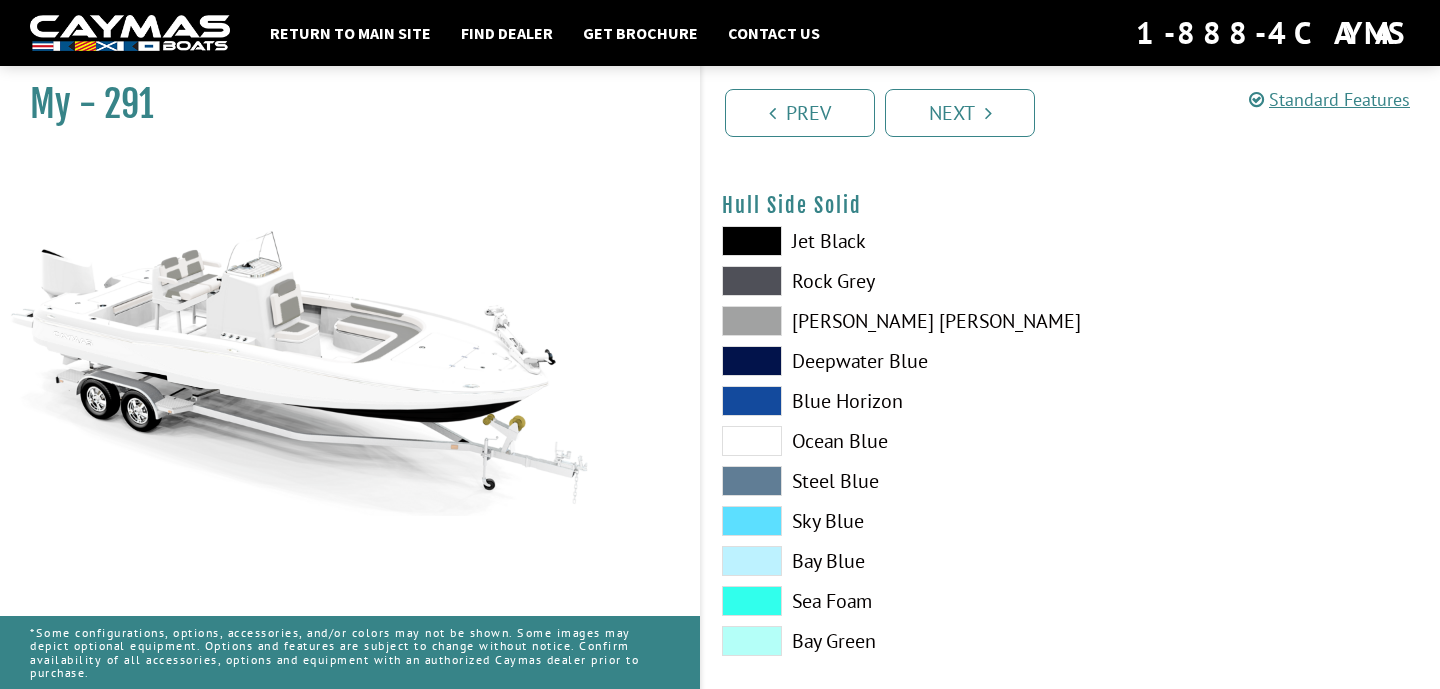 click at bounding box center [752, 241] 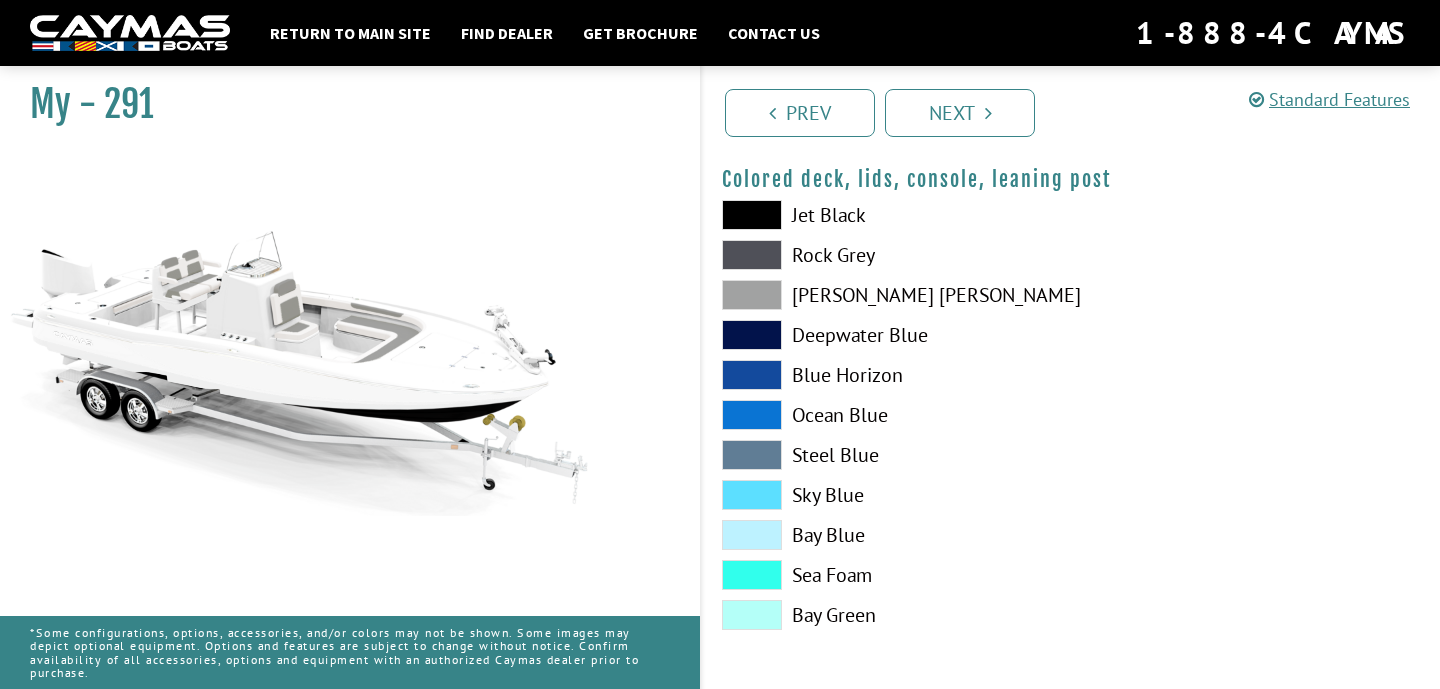 scroll, scrollTop: 2369, scrollLeft: 0, axis: vertical 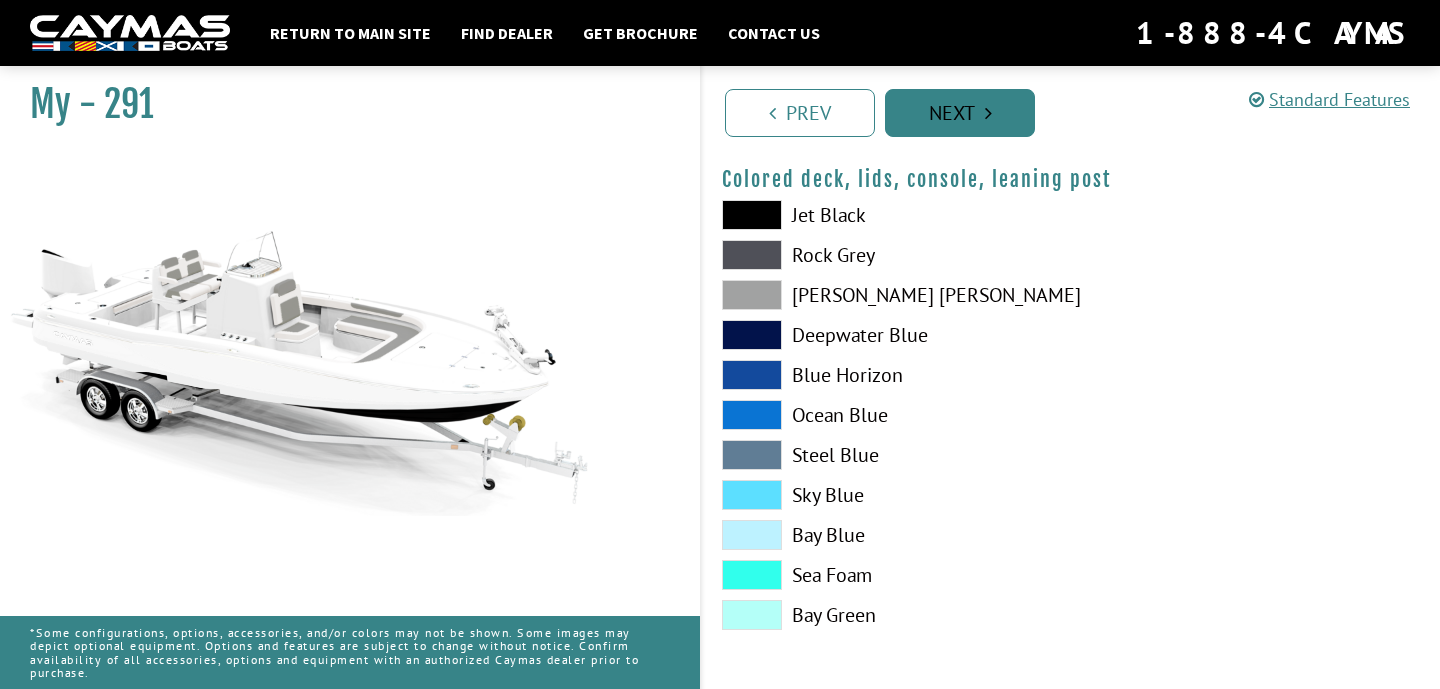 click on "Next" at bounding box center (960, 113) 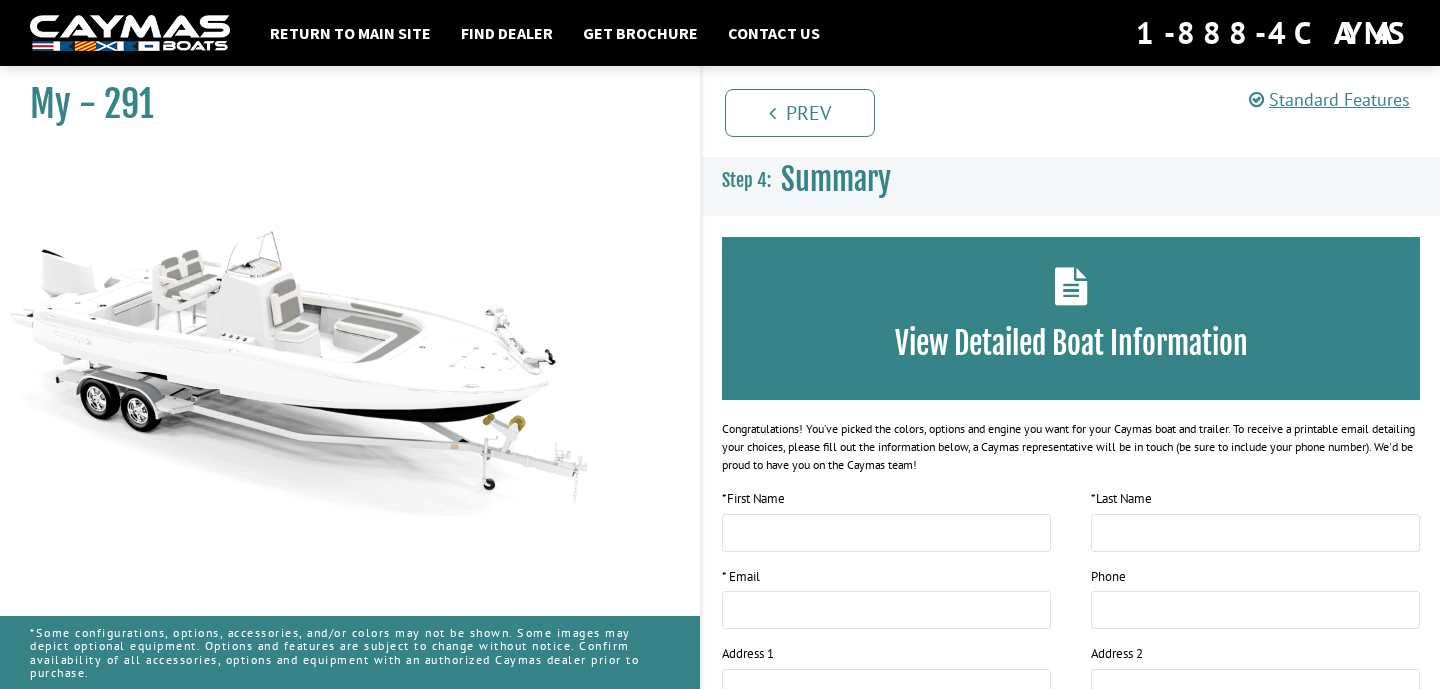 scroll, scrollTop: 0, scrollLeft: 0, axis: both 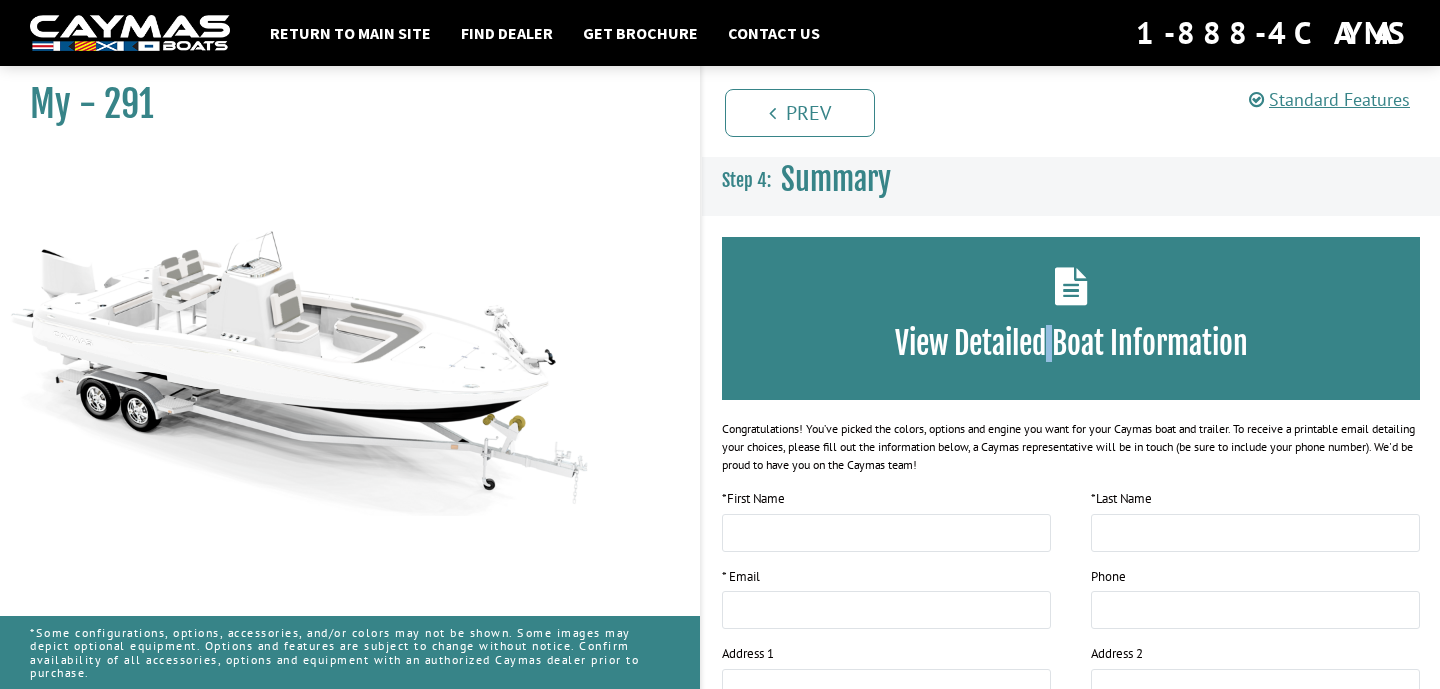 click on "View Detailed Boat Information" at bounding box center [1071, 343] 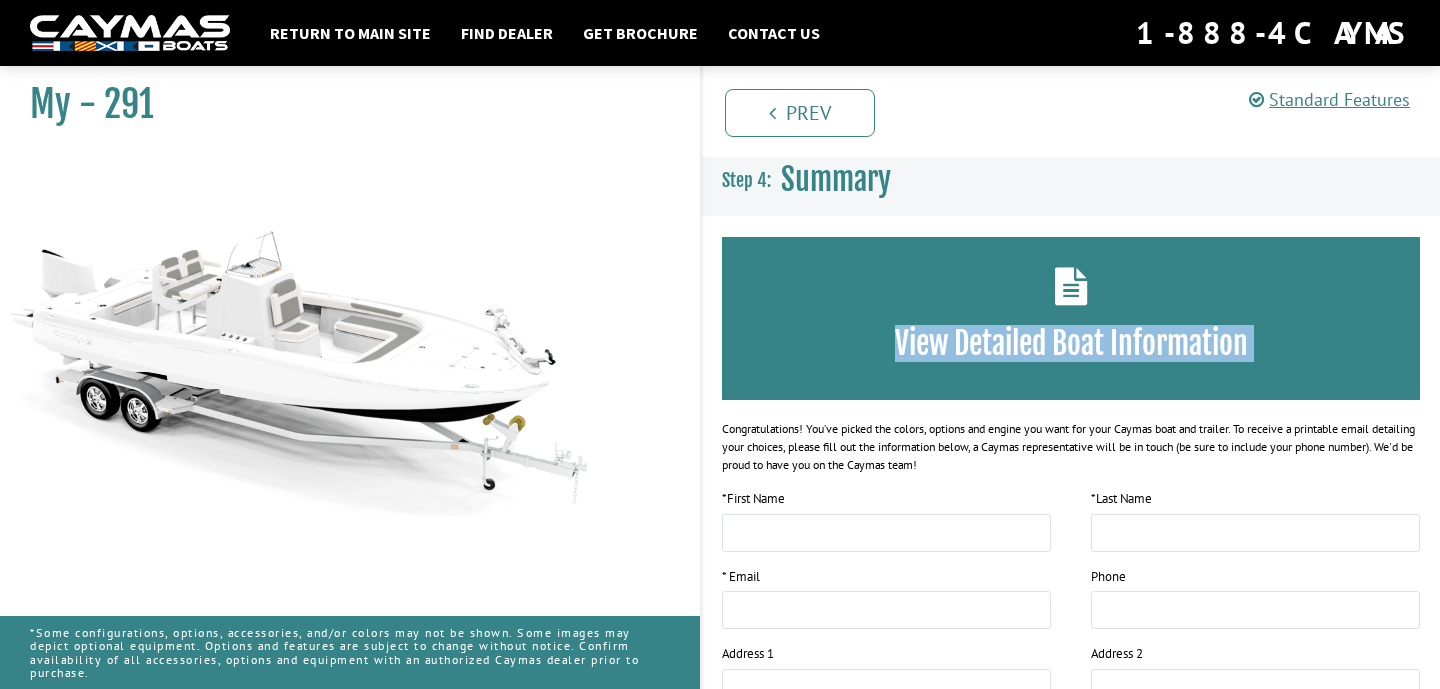 click on "View Detailed Boat Information" at bounding box center [1071, 343] 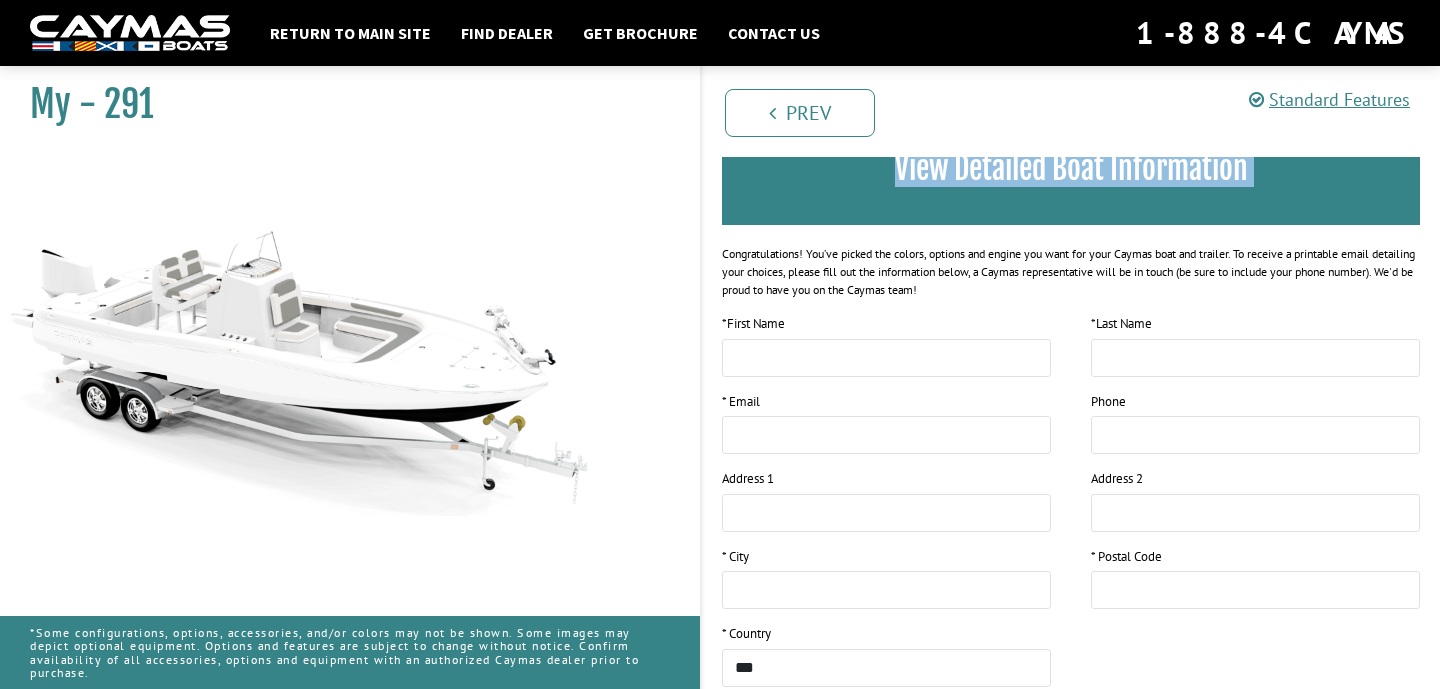 scroll, scrollTop: 178, scrollLeft: 0, axis: vertical 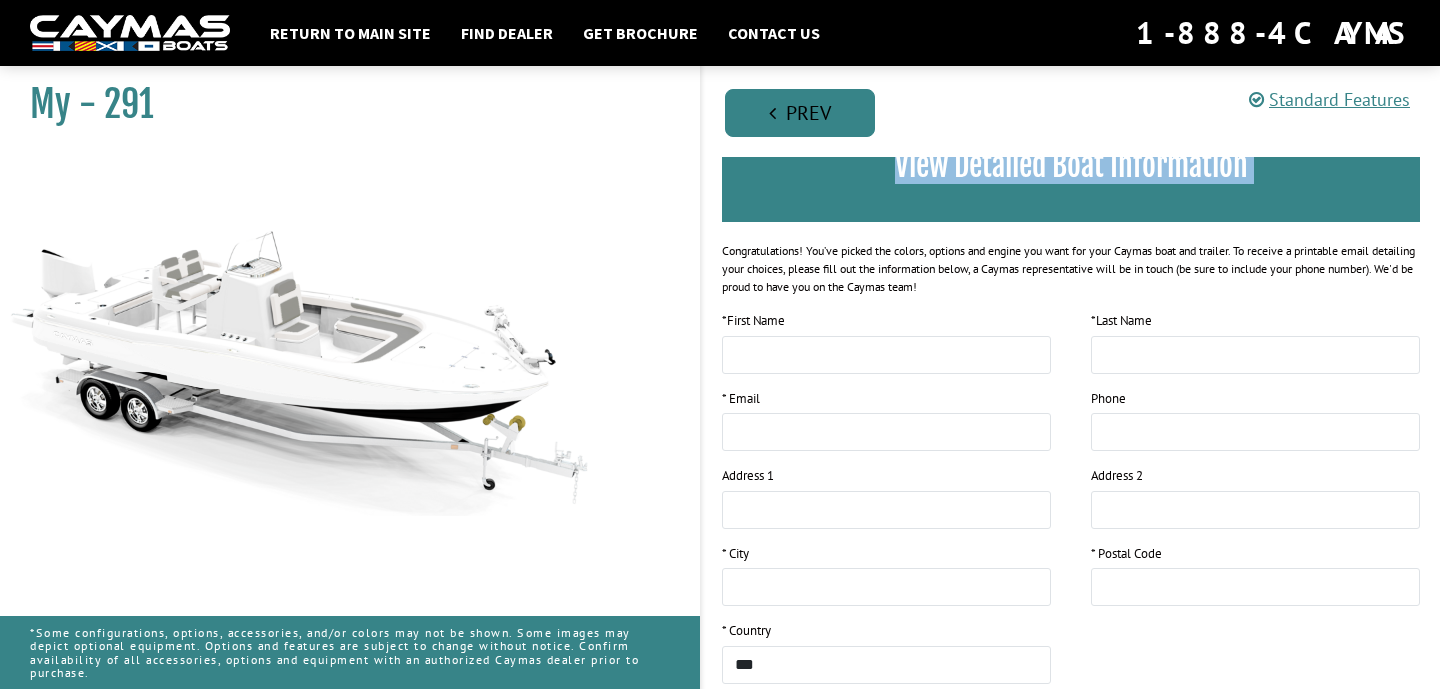 click on "Prev" at bounding box center [800, 113] 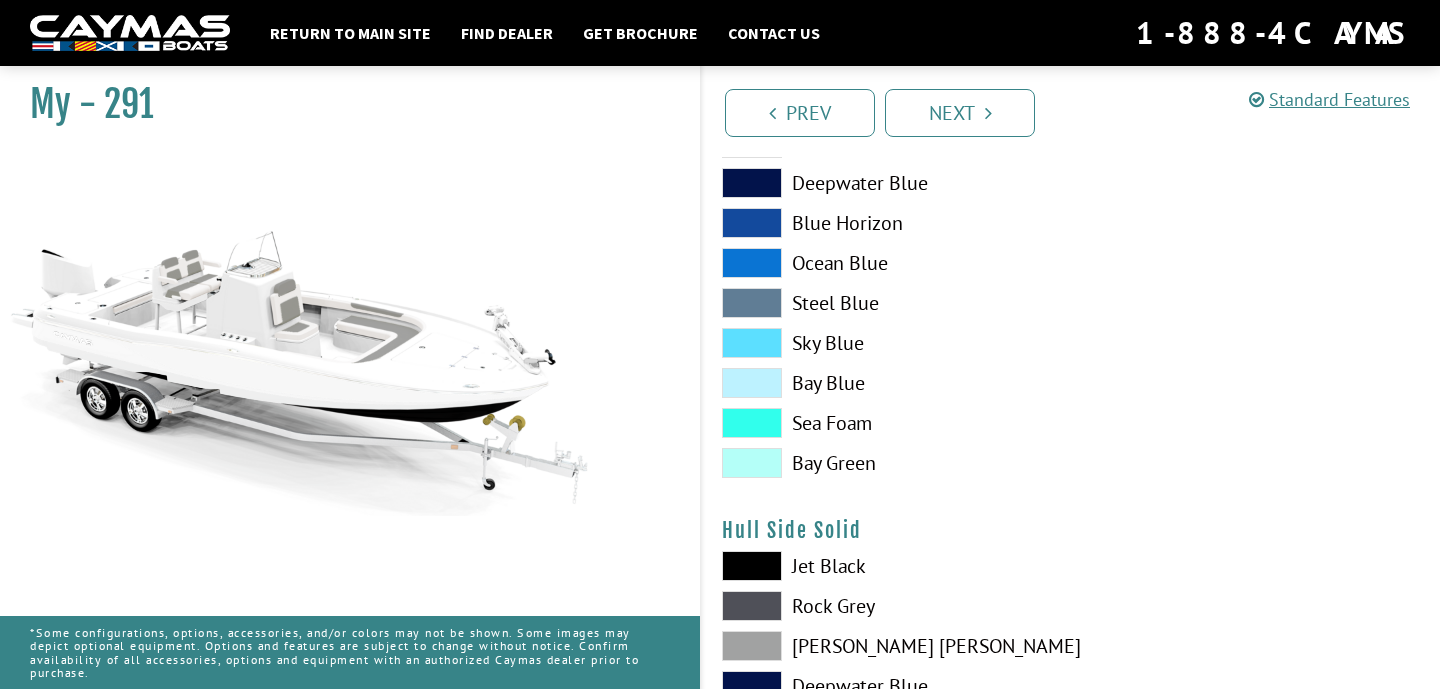 scroll, scrollTop: 776, scrollLeft: 0, axis: vertical 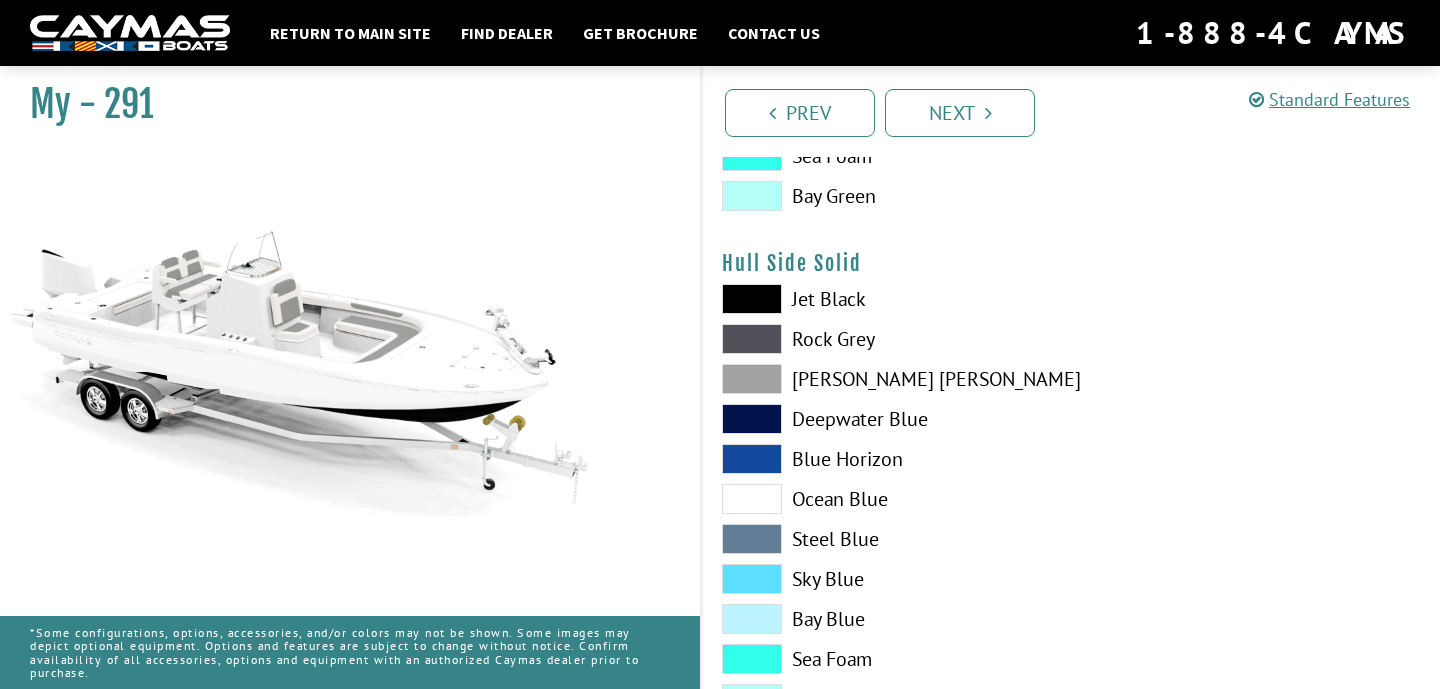 click at bounding box center (752, 299) 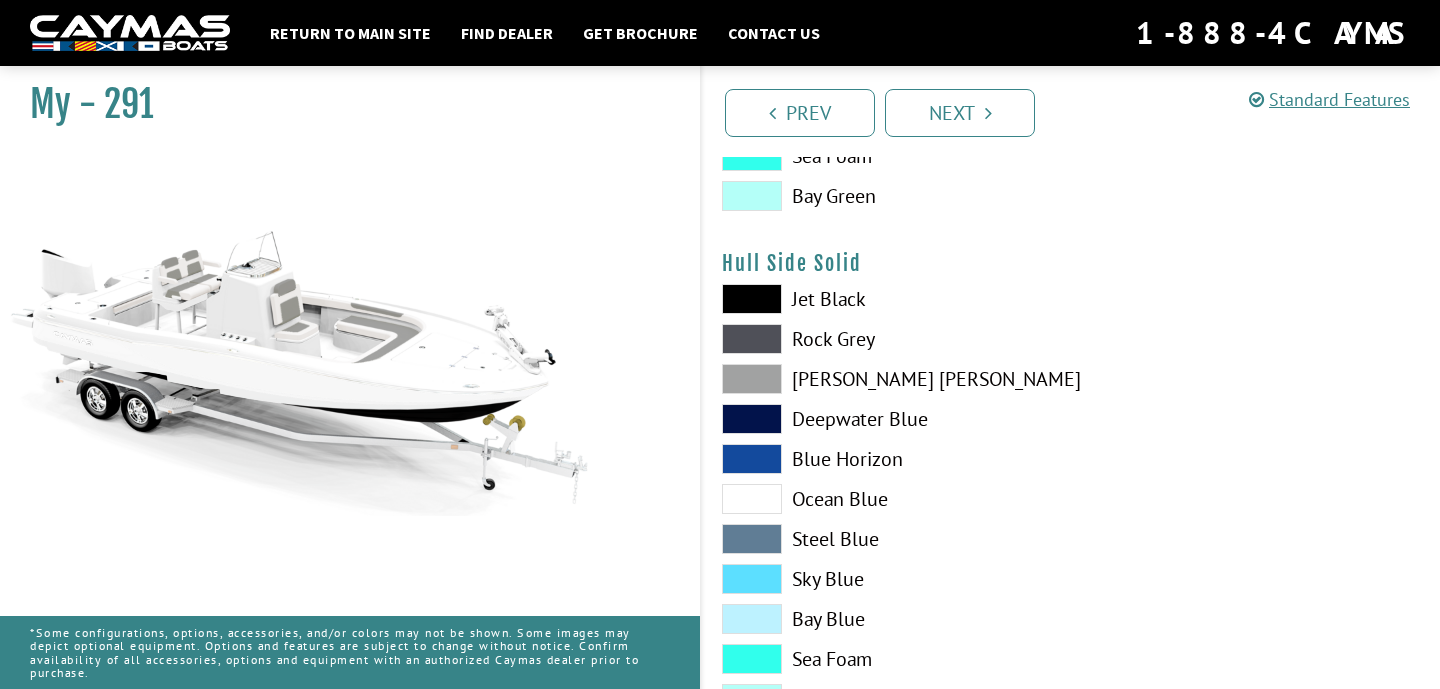 click on "Jet Black
Rock Grey
Dove Gray
Deepwater Blue
Blue Horizon
Ocean Blue" at bounding box center [886, 504] 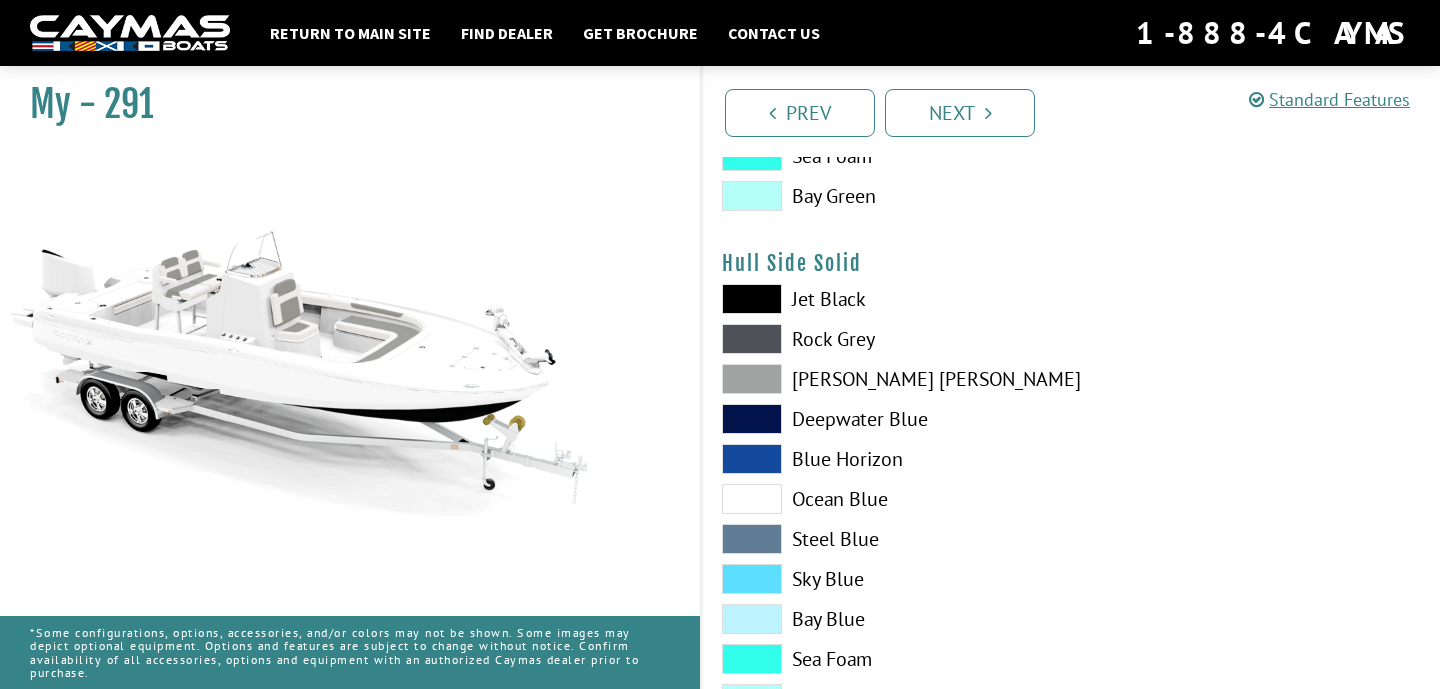click at bounding box center [300, 334] 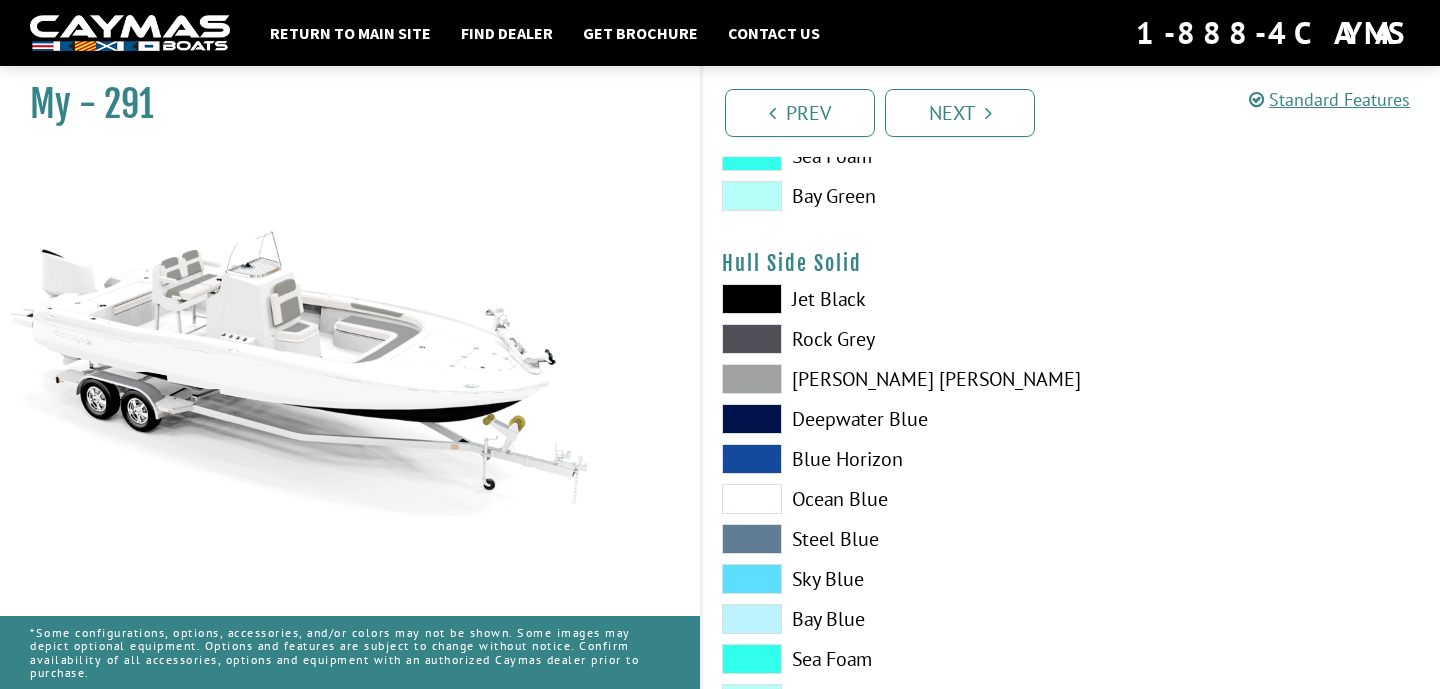 click at bounding box center (752, 419) 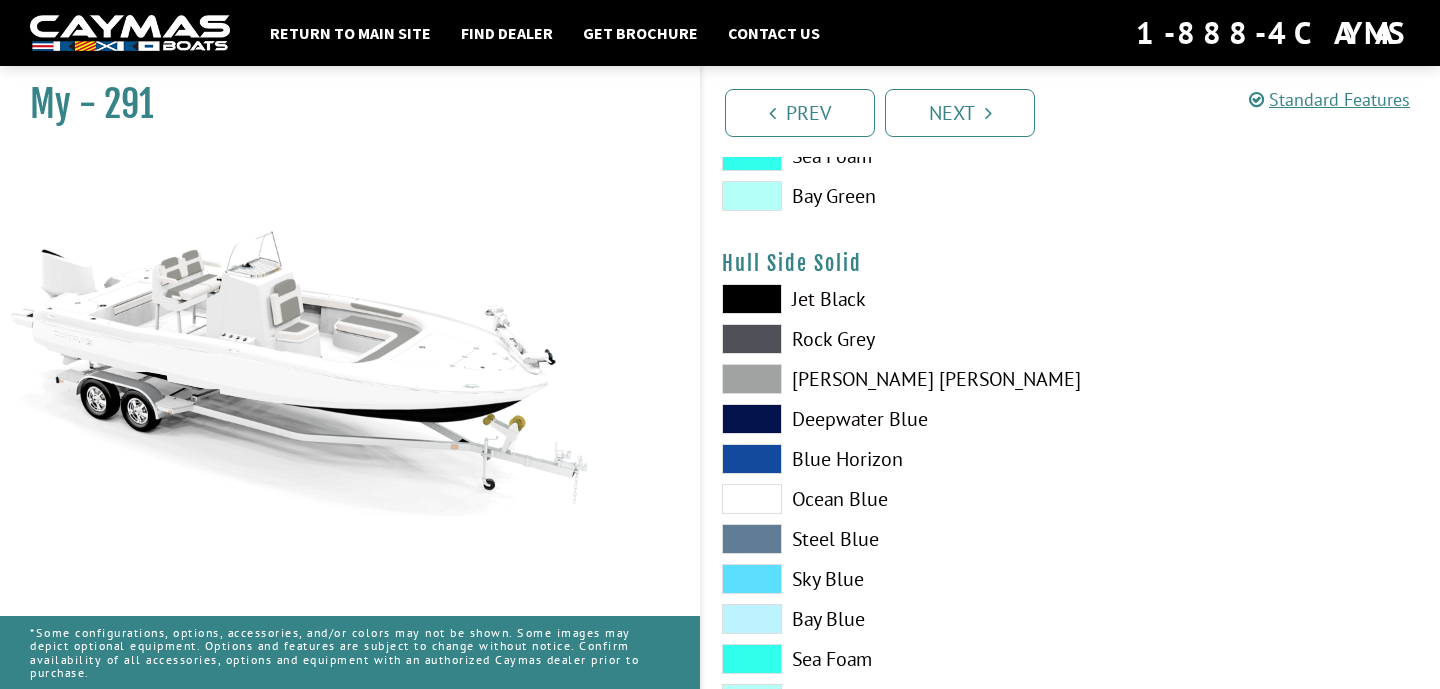 click at bounding box center [752, 459] 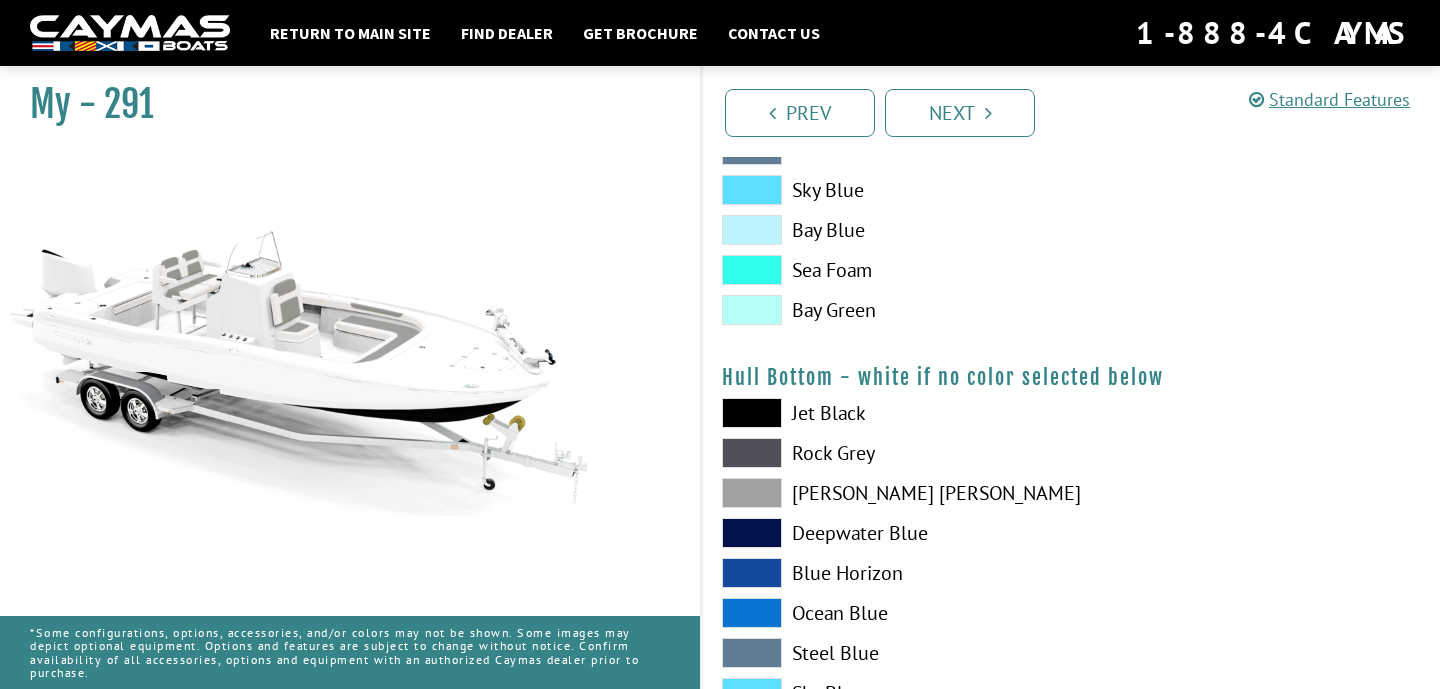 scroll, scrollTop: 1167, scrollLeft: 0, axis: vertical 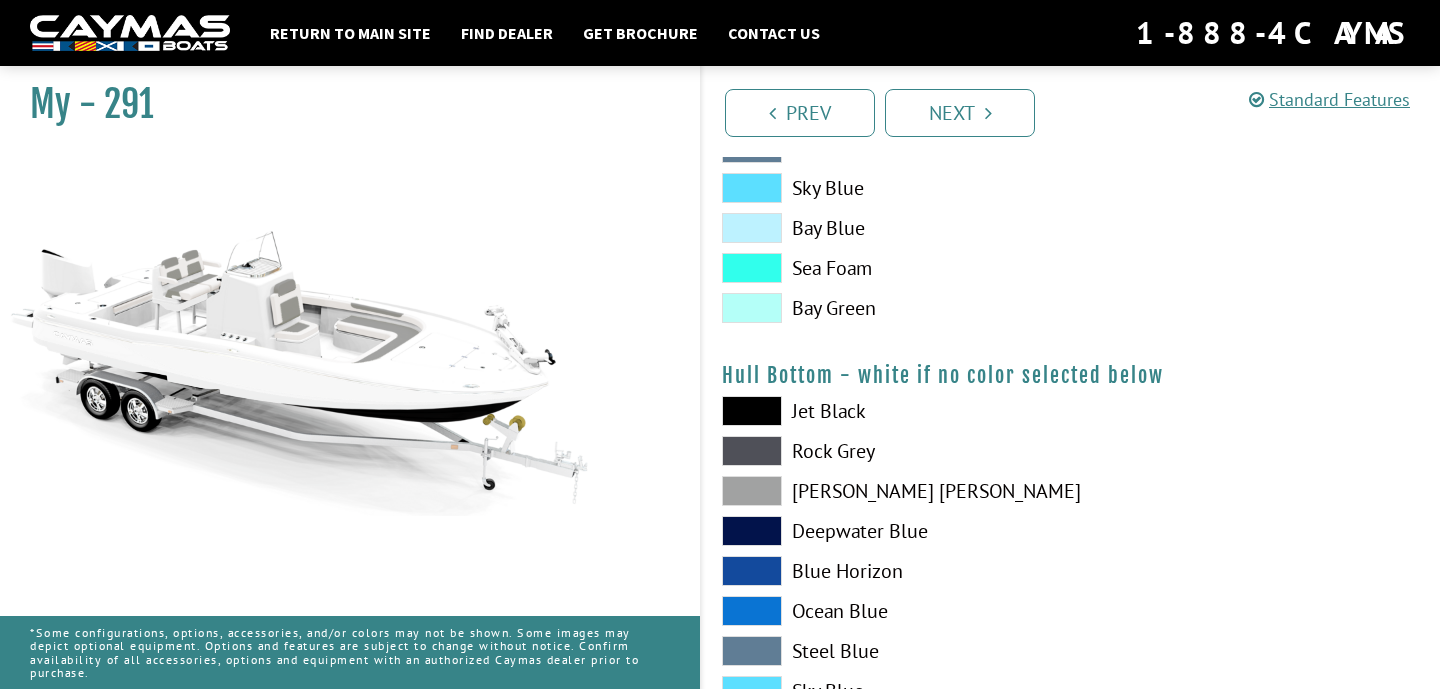 click at bounding box center (752, 451) 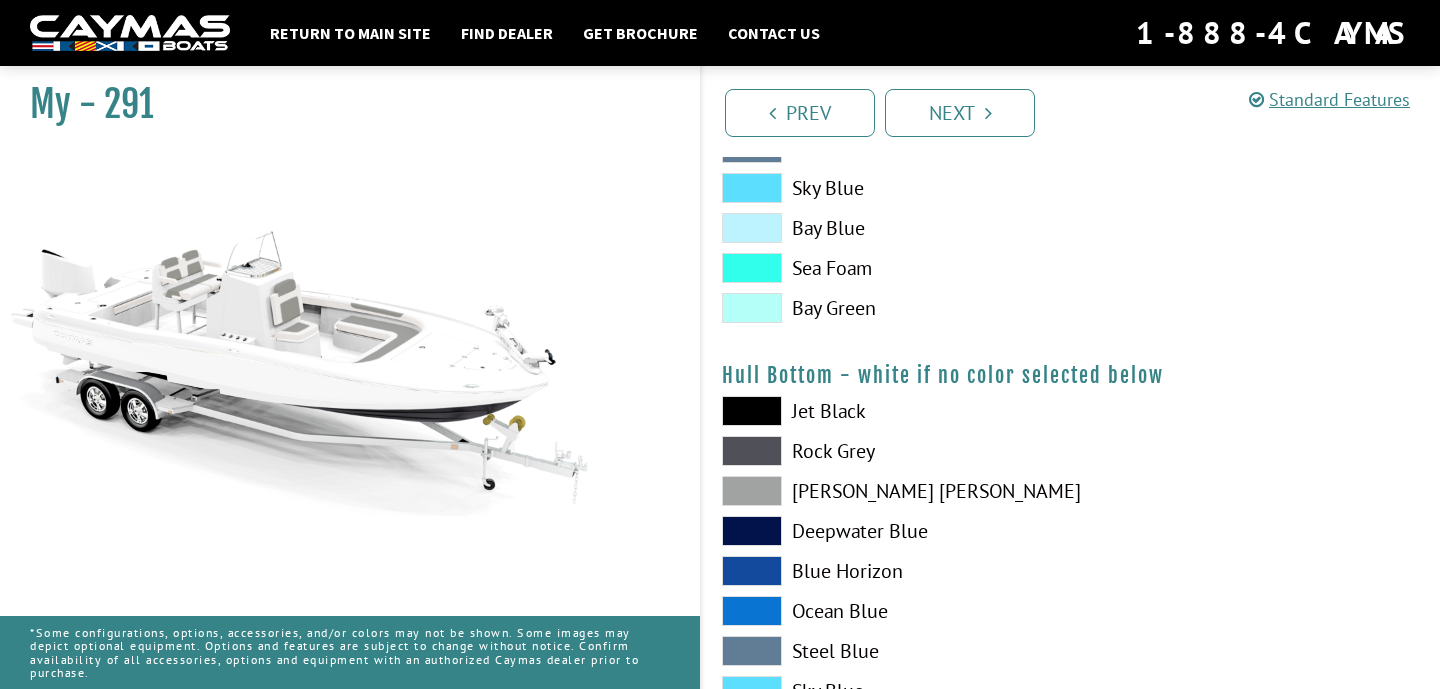 click at bounding box center [752, 571] 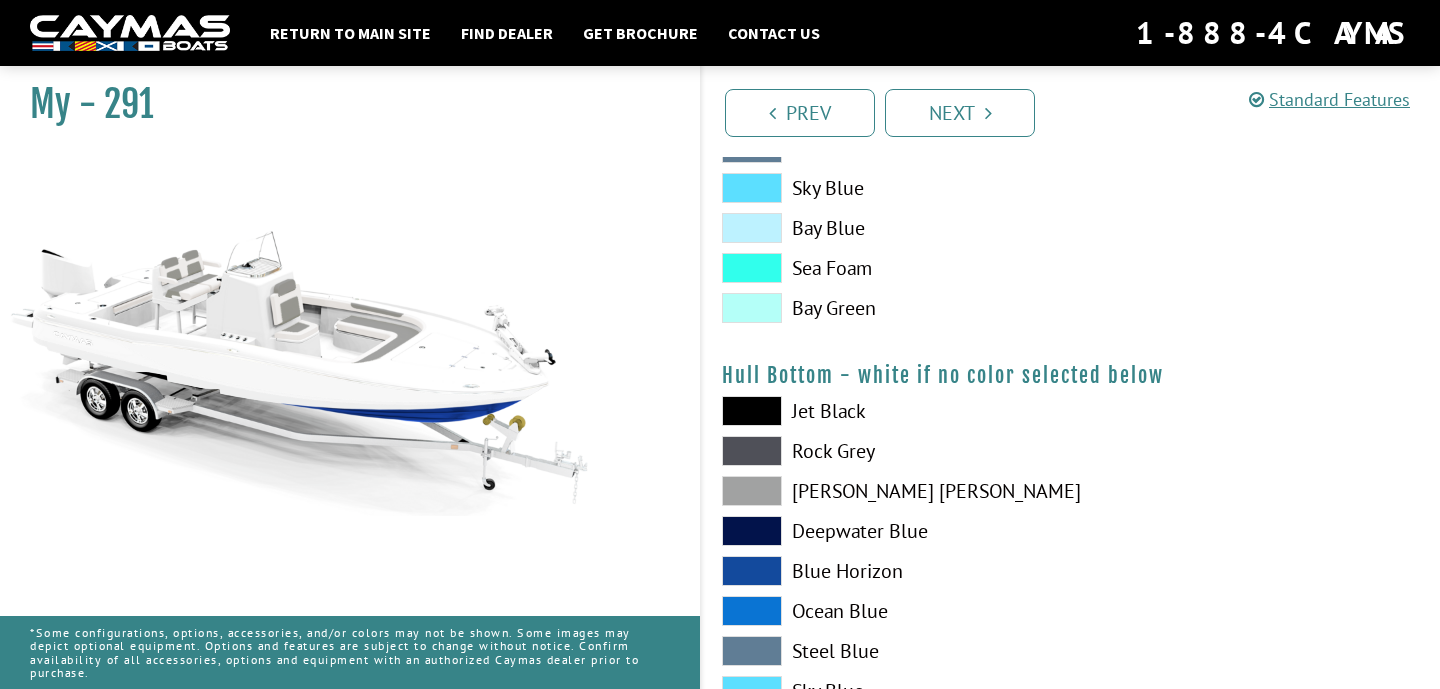 click at bounding box center [752, 571] 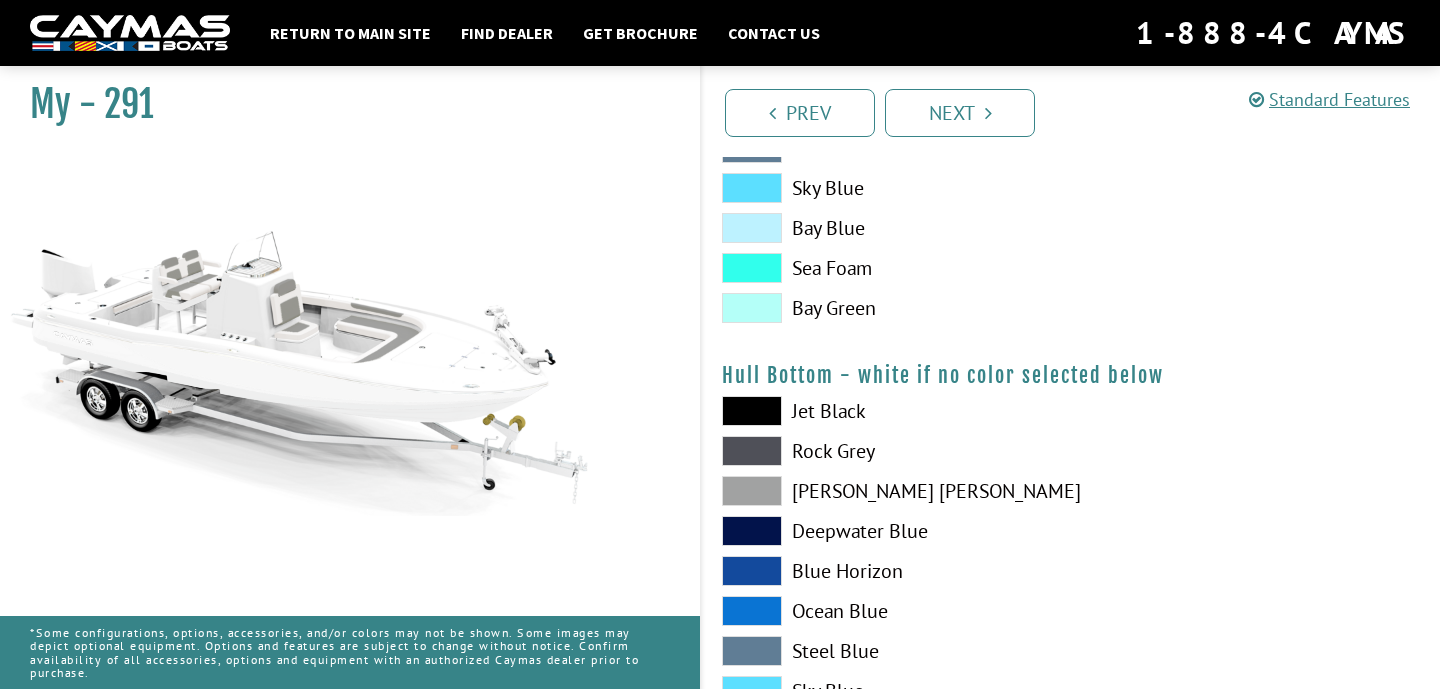 click at bounding box center [752, 571] 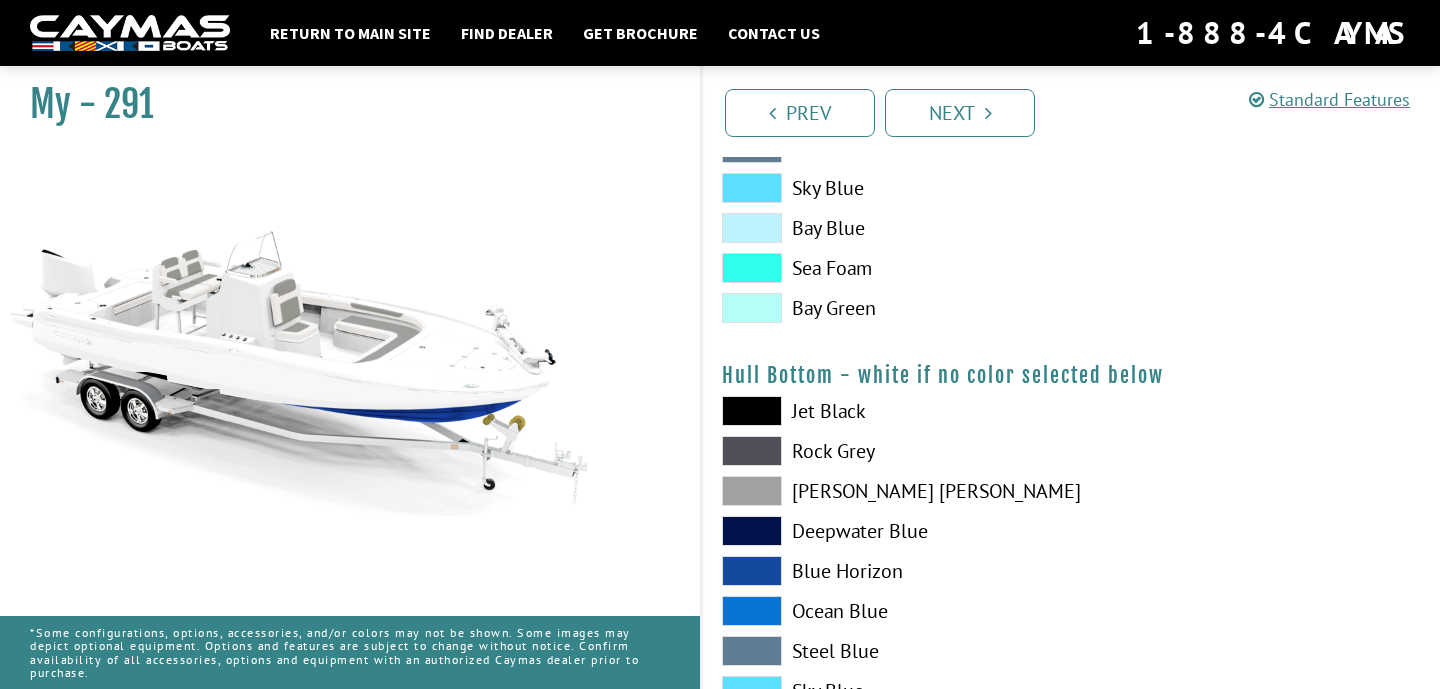 click on "Jet Black
Rock Grey
Dove Gray
Deepwater Blue
Blue Horizon
Ocean Blue" at bounding box center (886, 616) 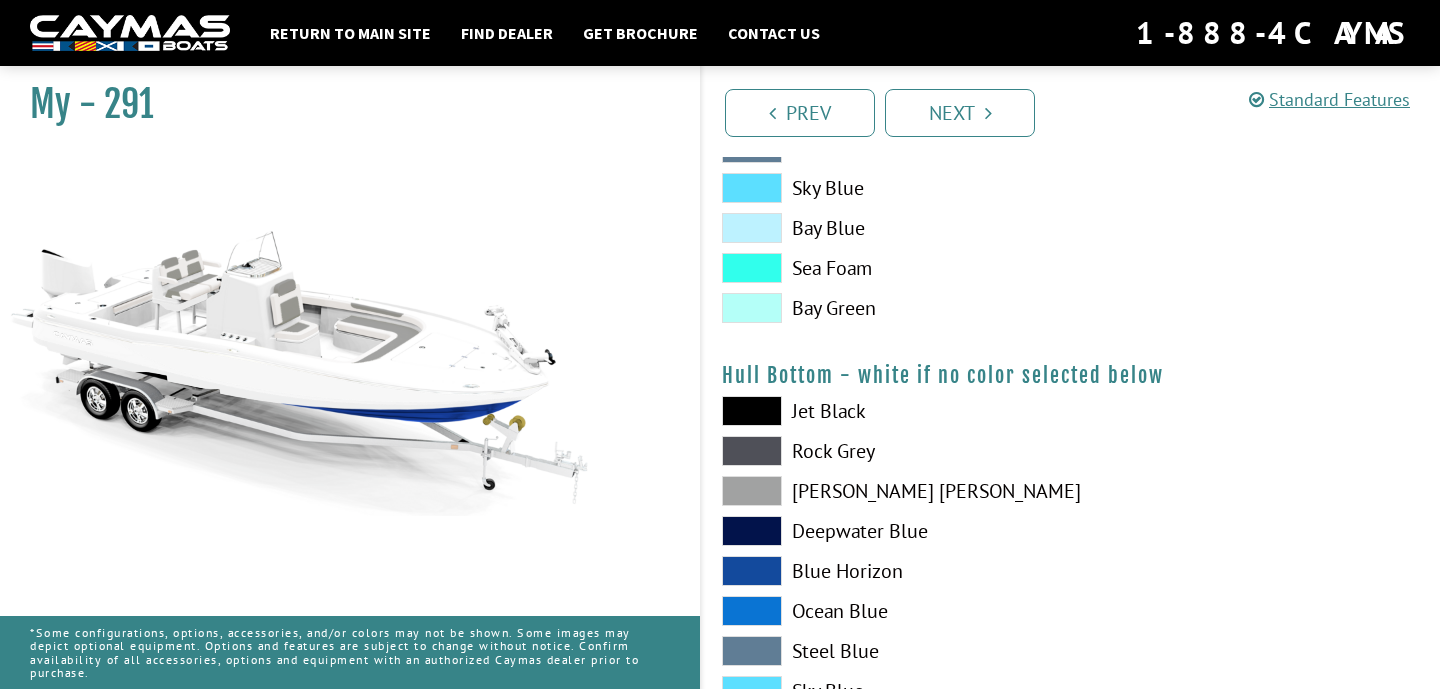 click at bounding box center [752, 611] 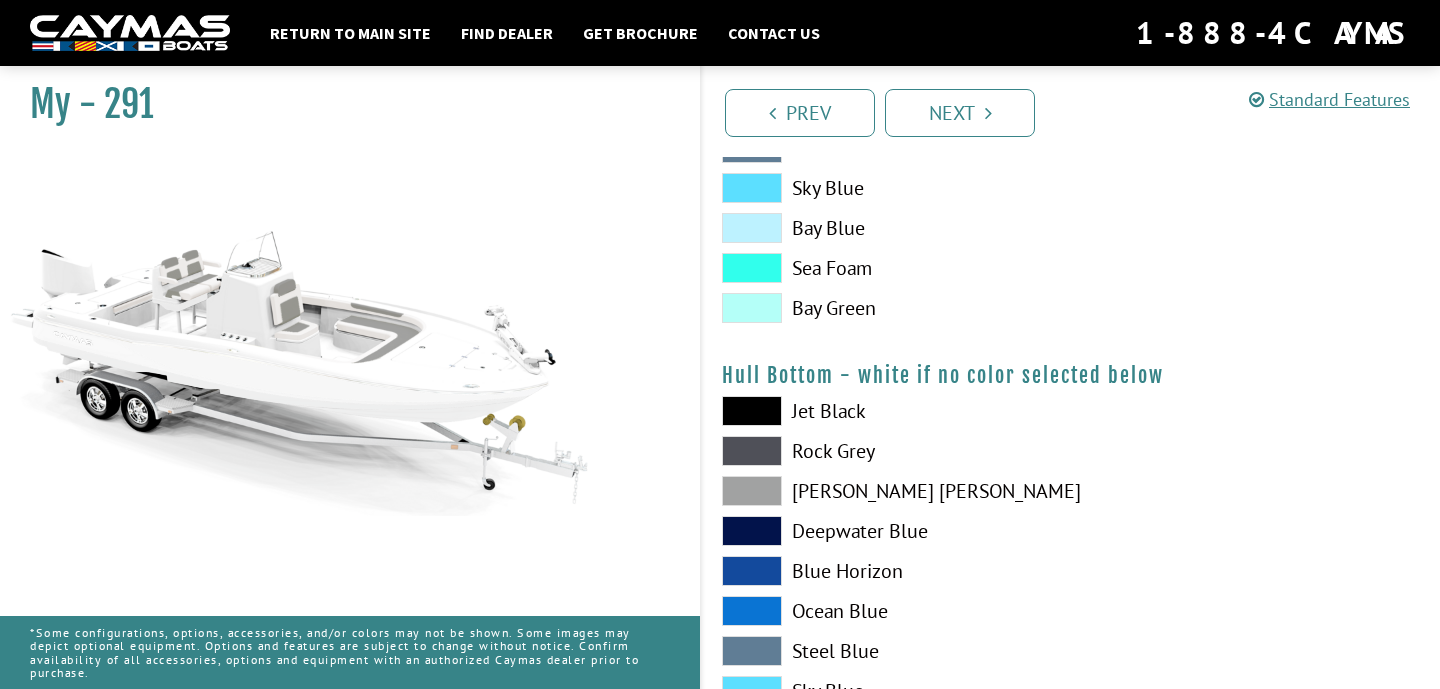 click at bounding box center (752, 611) 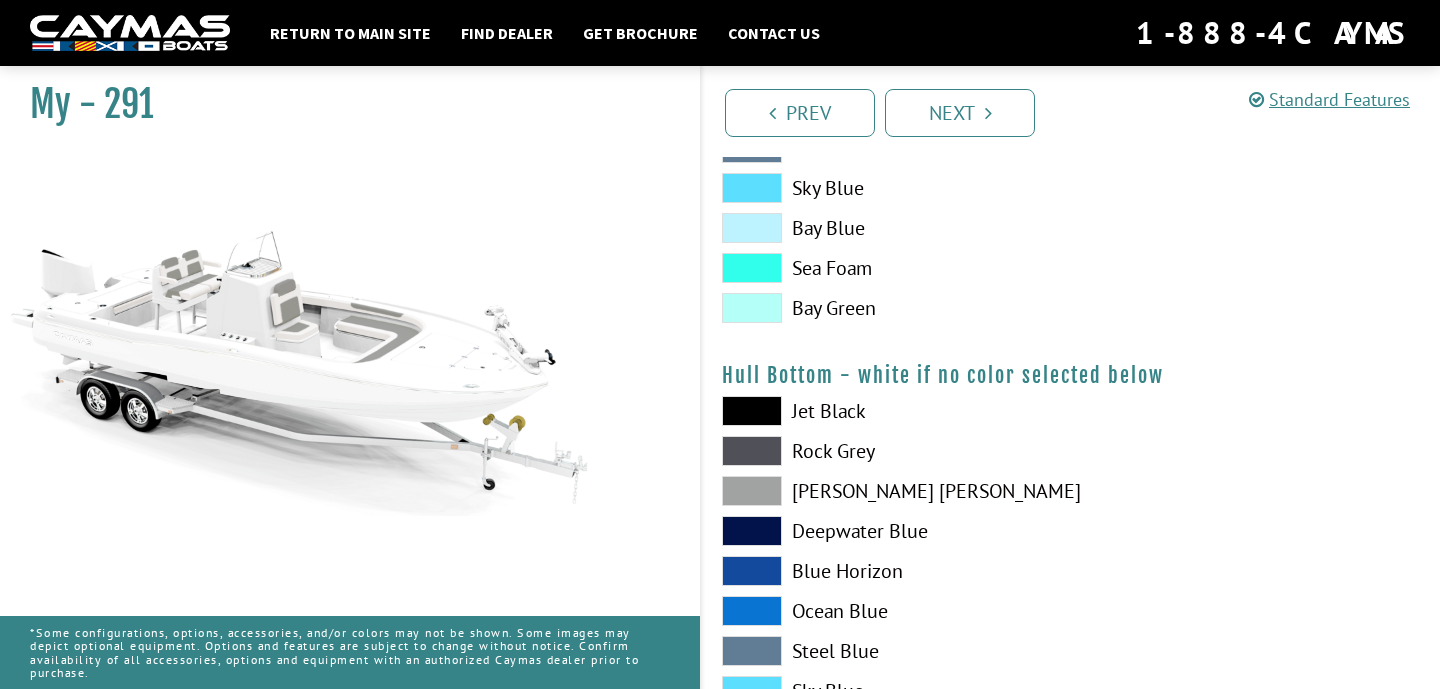 click at bounding box center [752, 651] 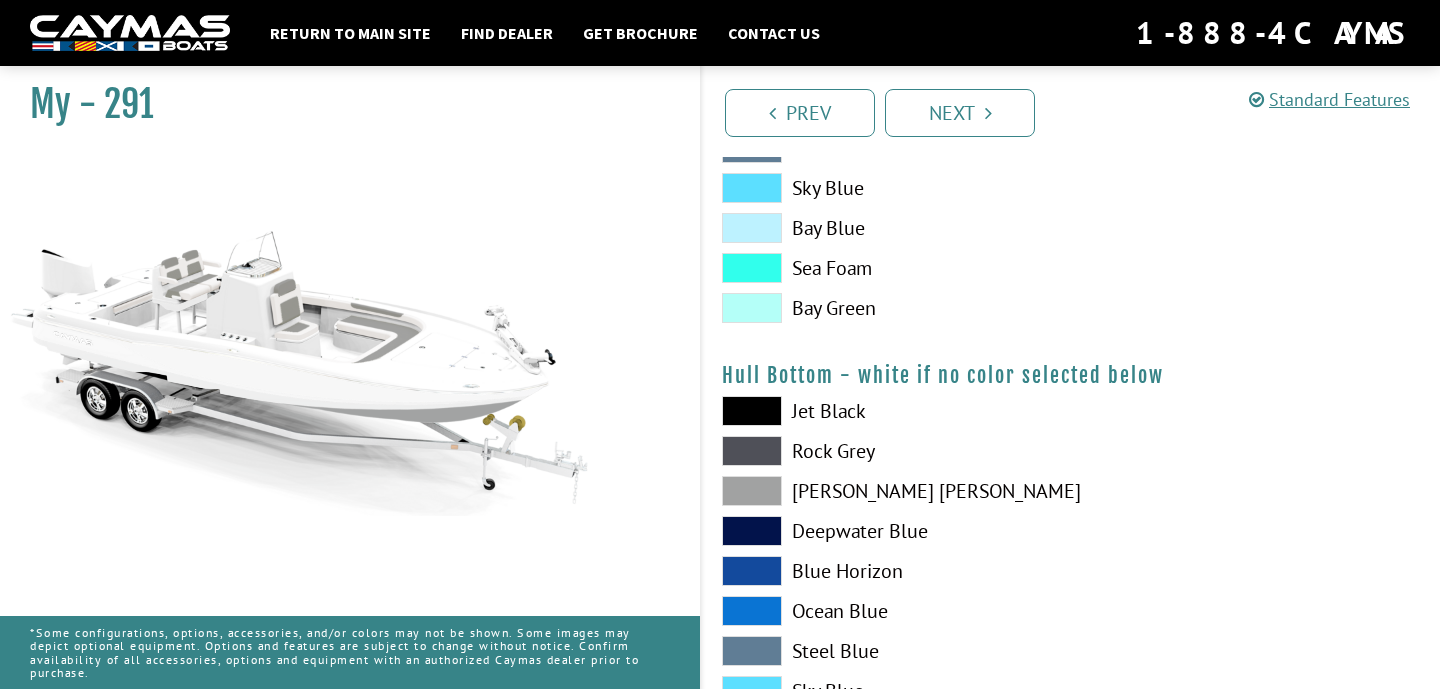 click at bounding box center (752, 411) 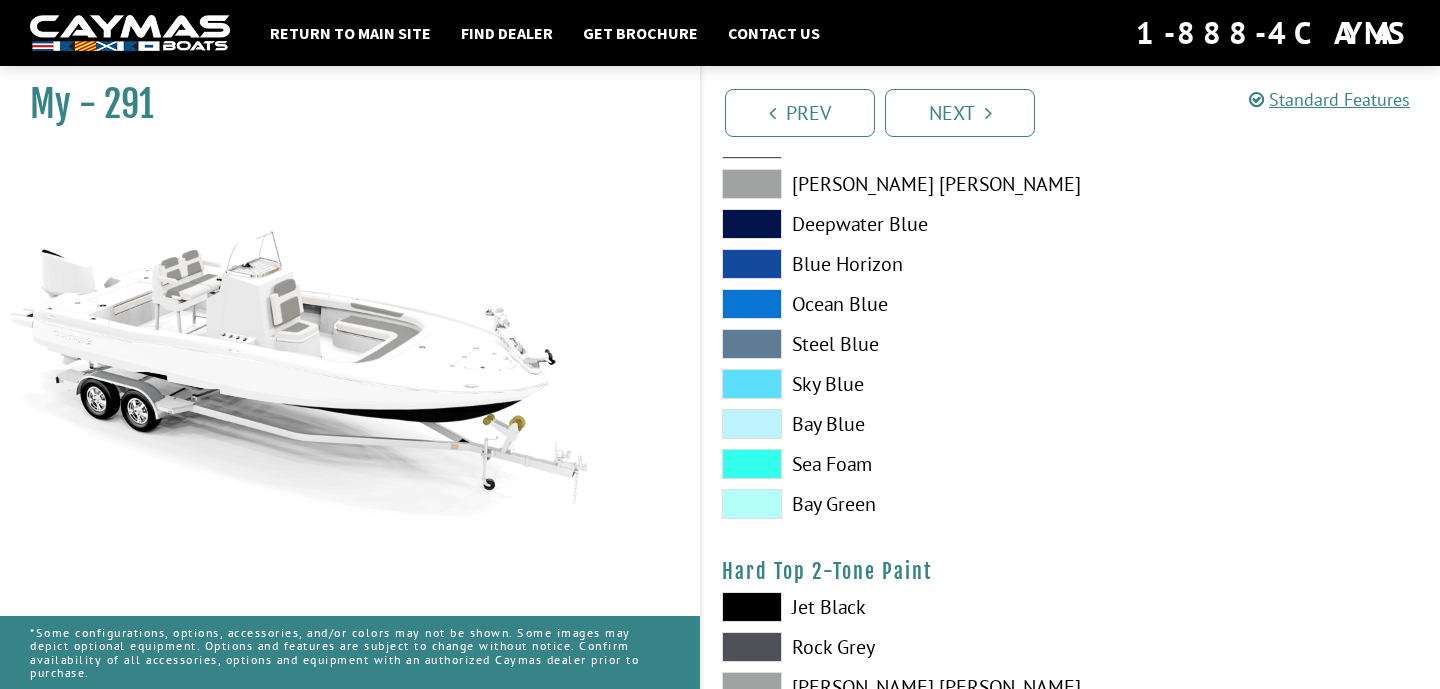 scroll, scrollTop: 1478, scrollLeft: 0, axis: vertical 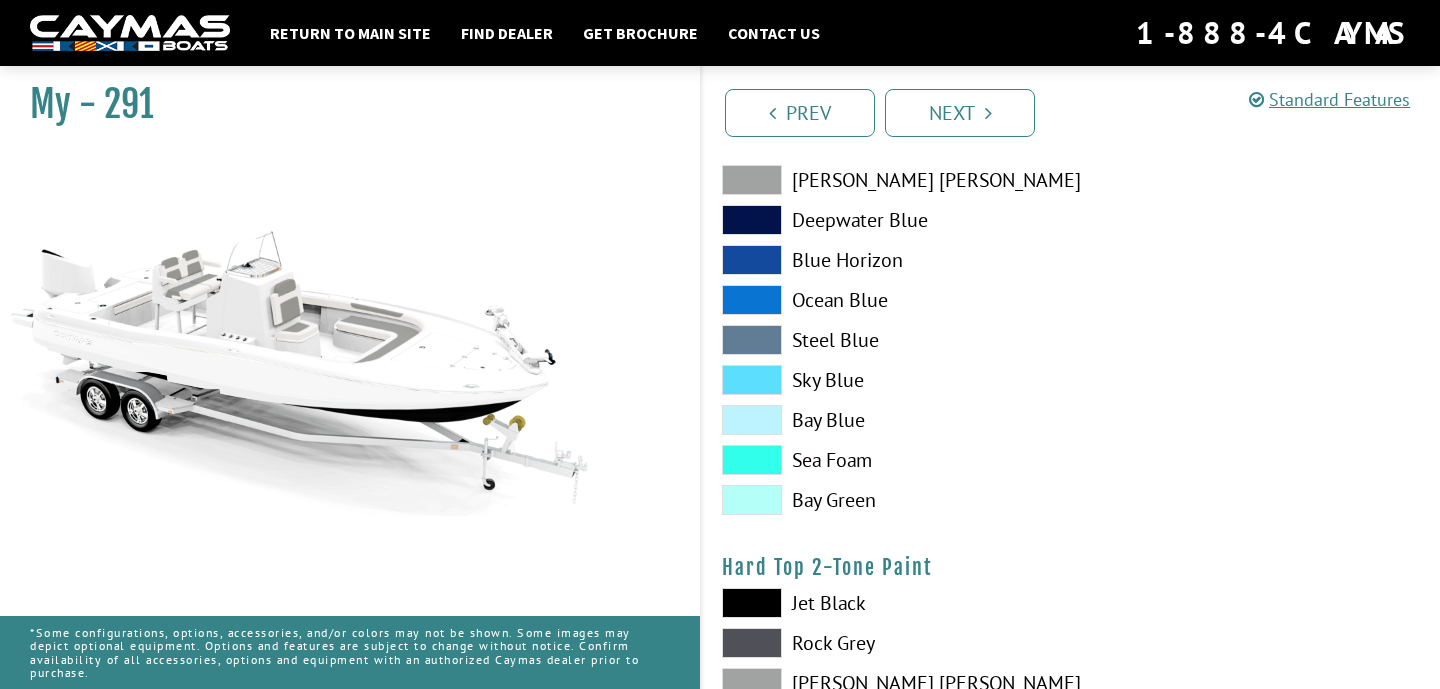 click at bounding box center (752, 603) 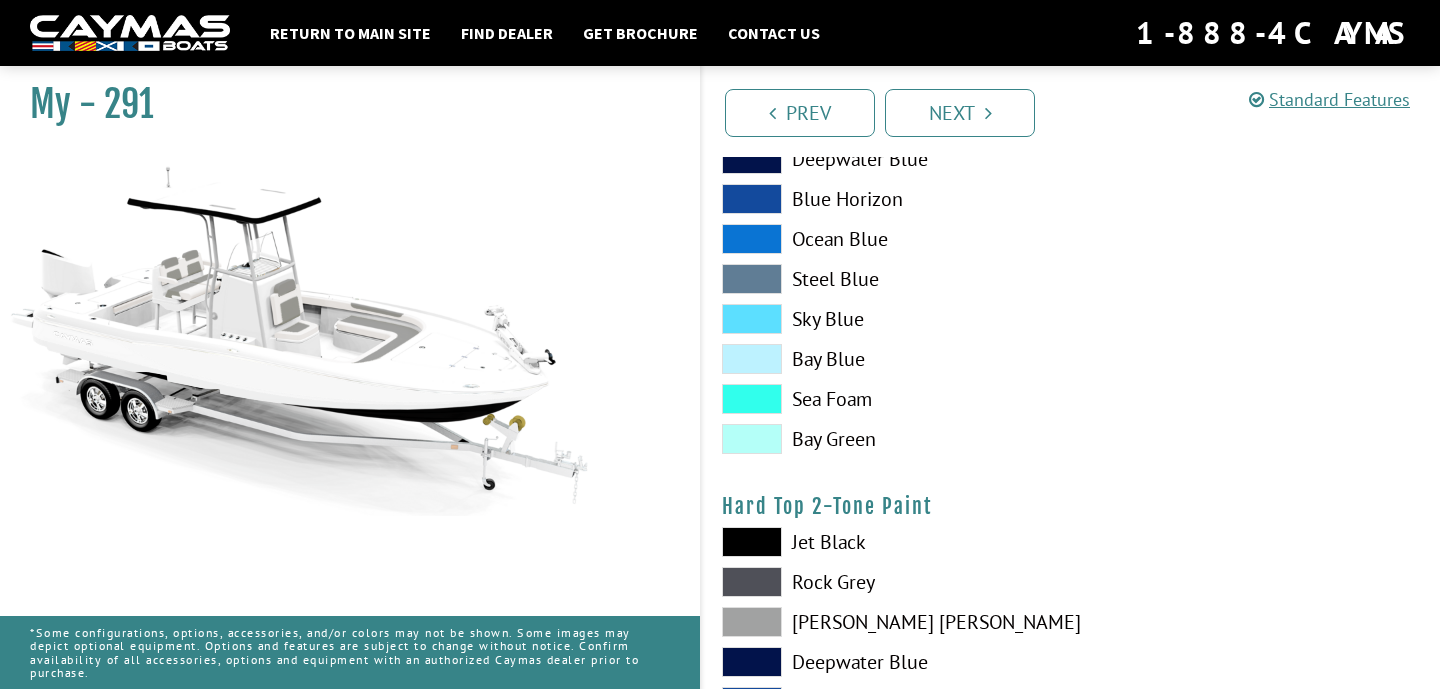 scroll, scrollTop: 1541, scrollLeft: 0, axis: vertical 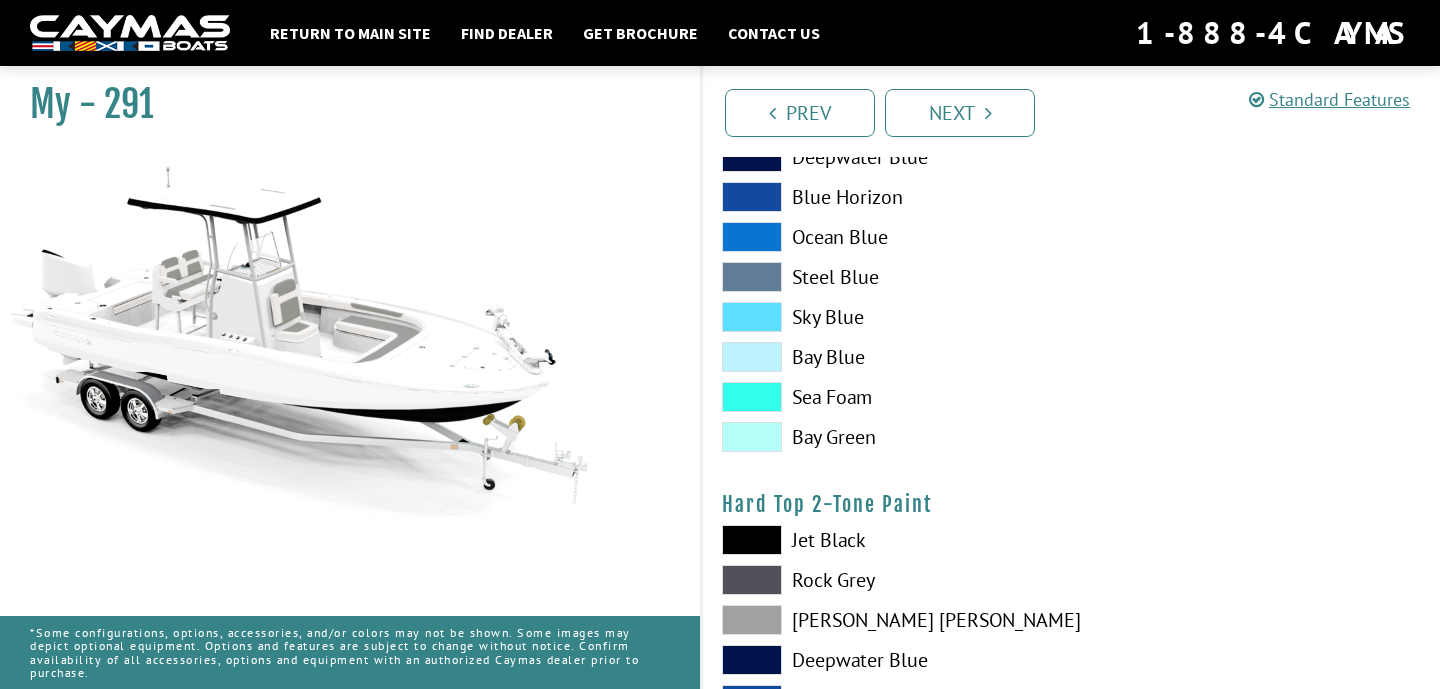 click at bounding box center [752, 580] 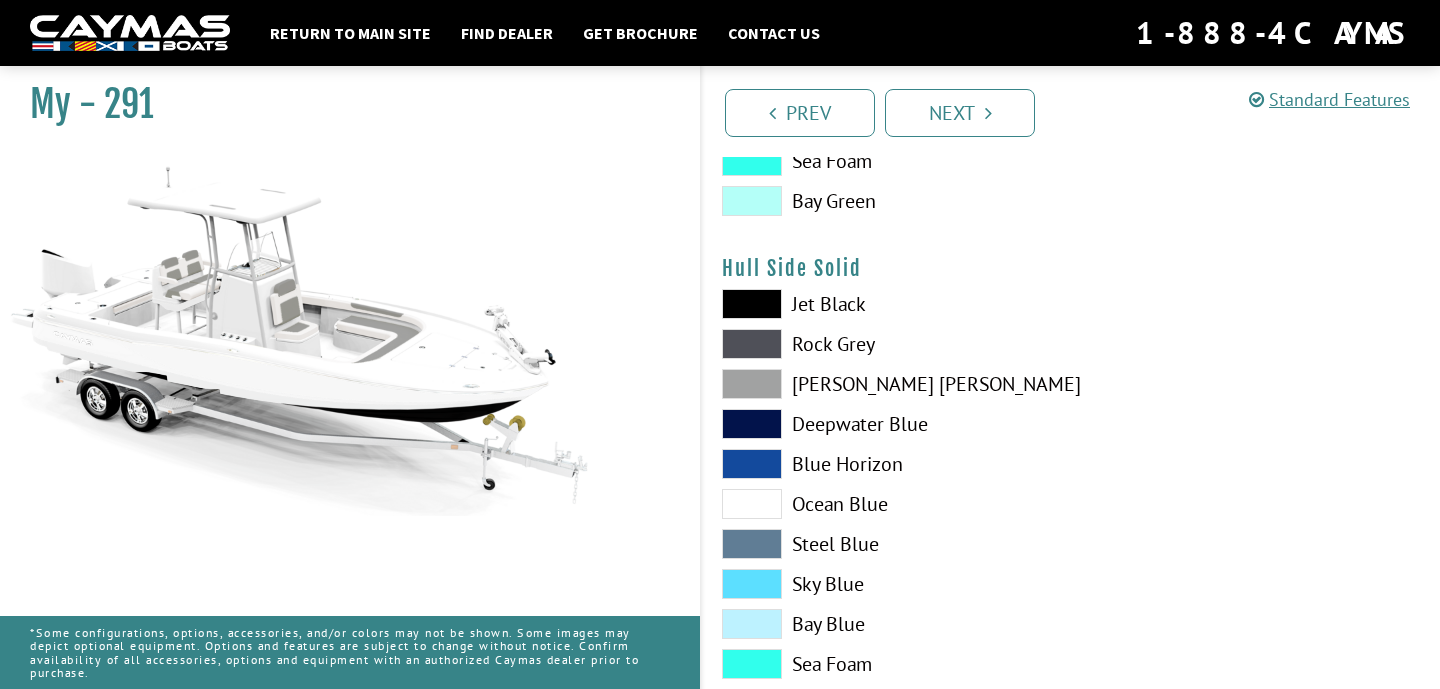 scroll, scrollTop: 777, scrollLeft: 0, axis: vertical 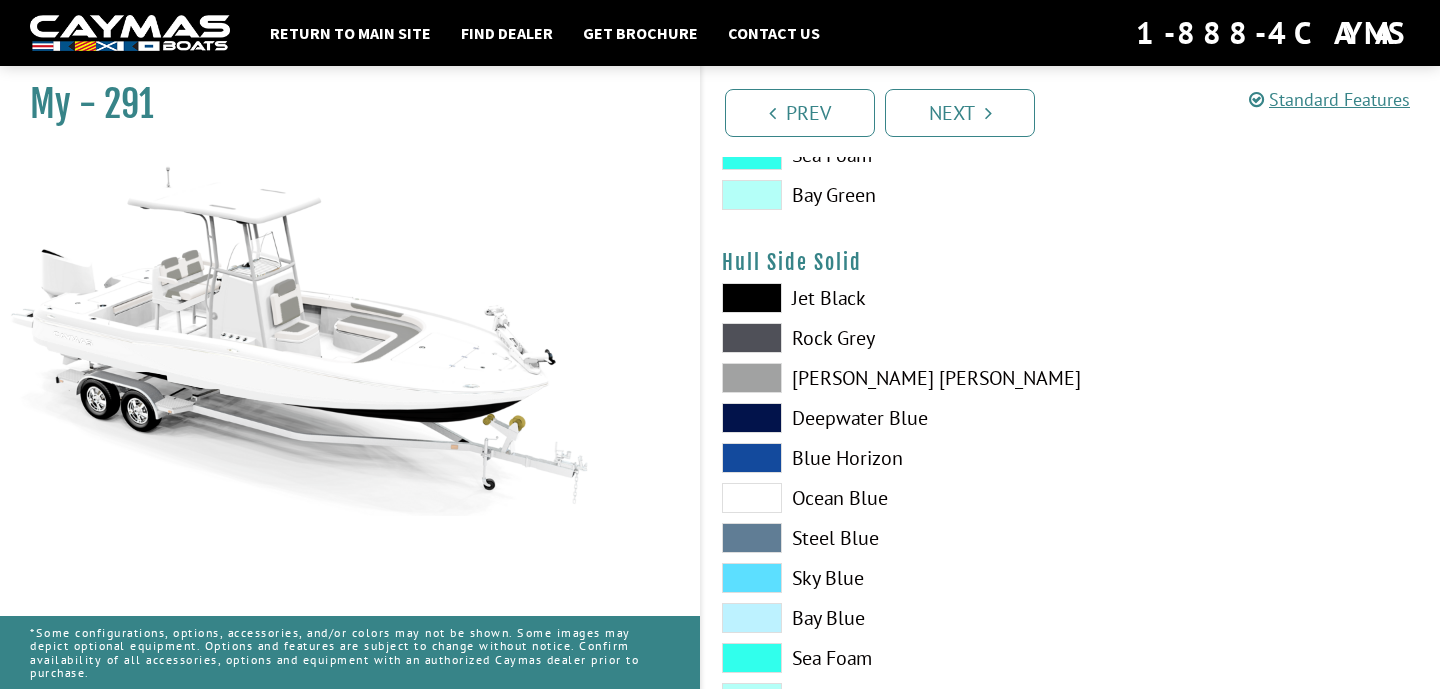 click at bounding box center [752, 298] 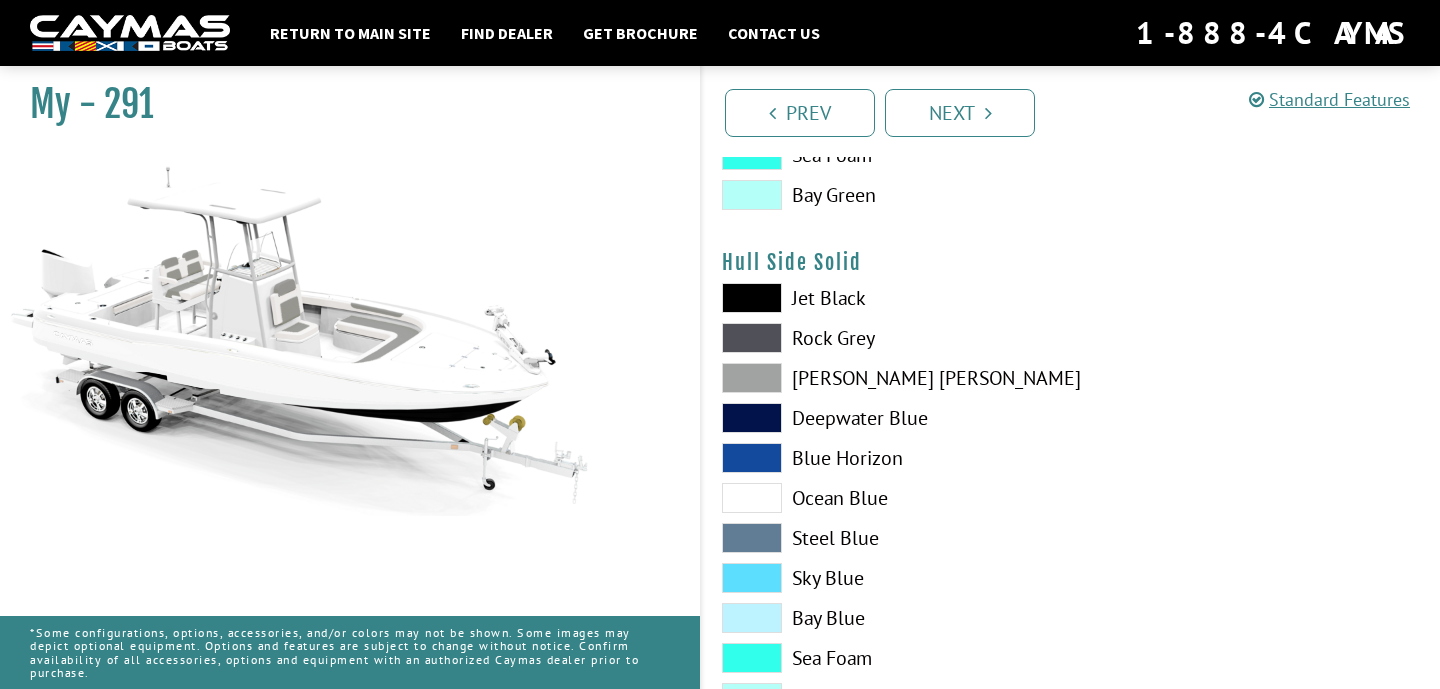click at bounding box center (752, 298) 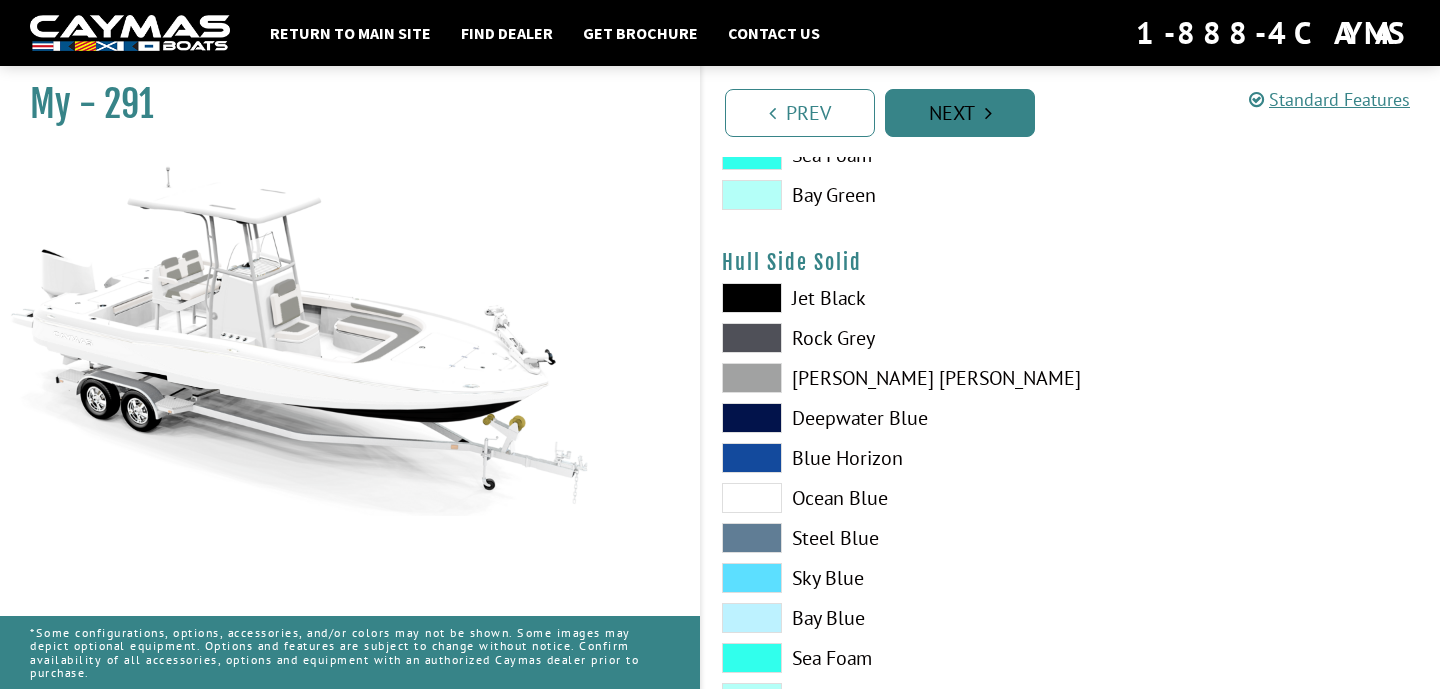 click on "Next" at bounding box center [960, 113] 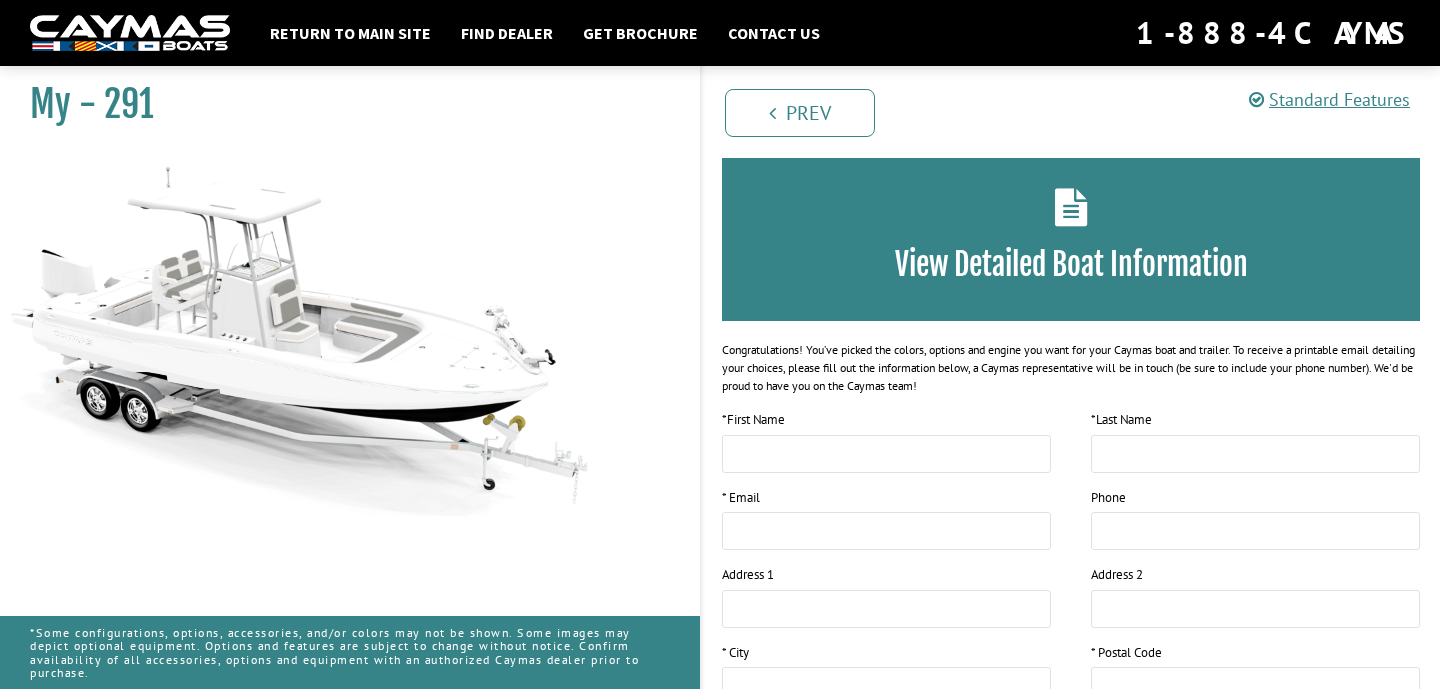 scroll, scrollTop: 0, scrollLeft: 0, axis: both 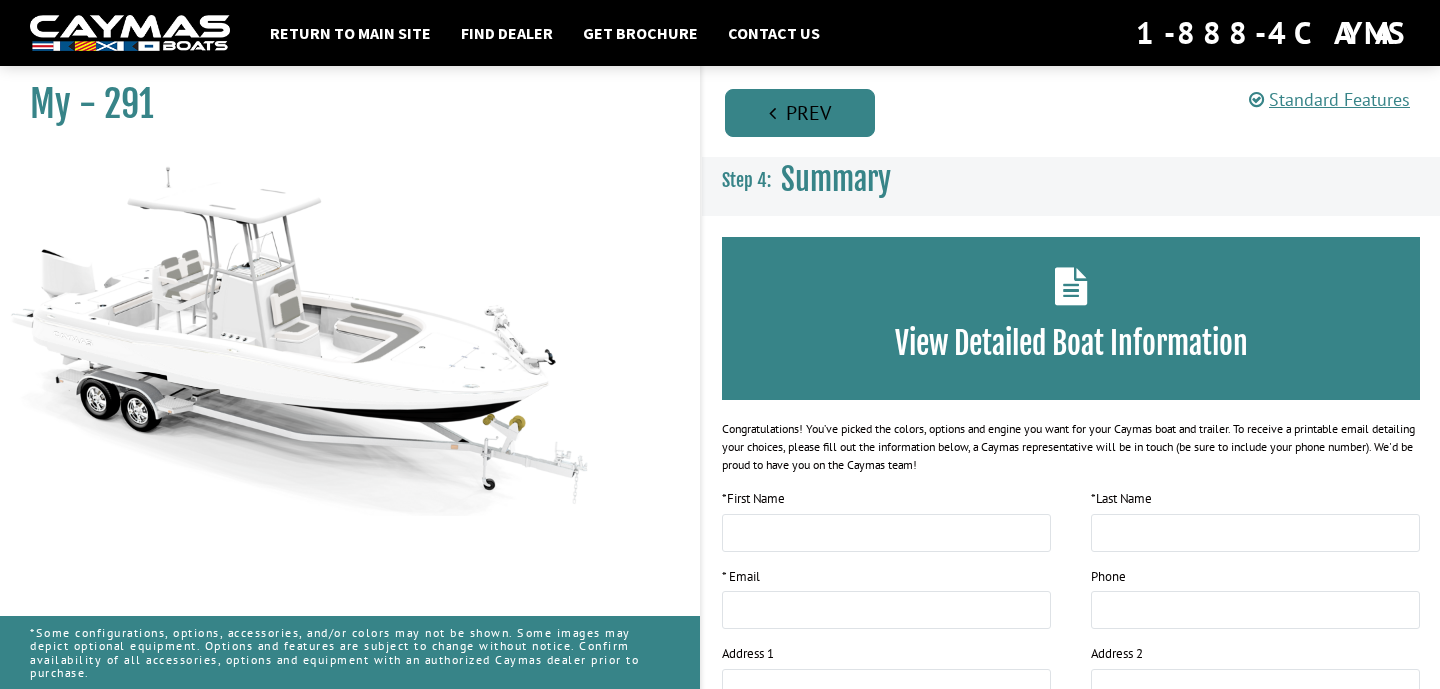 click on "Prev" at bounding box center (800, 113) 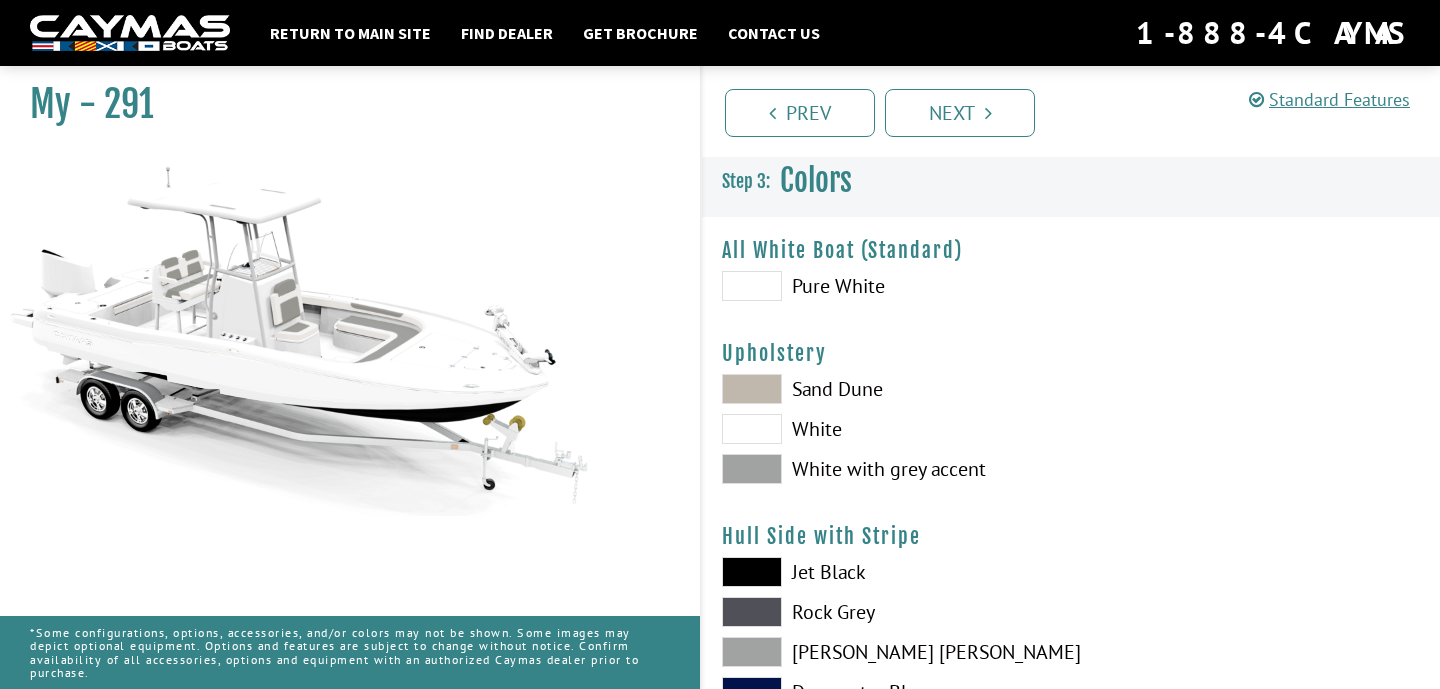 click at bounding box center [300, 334] 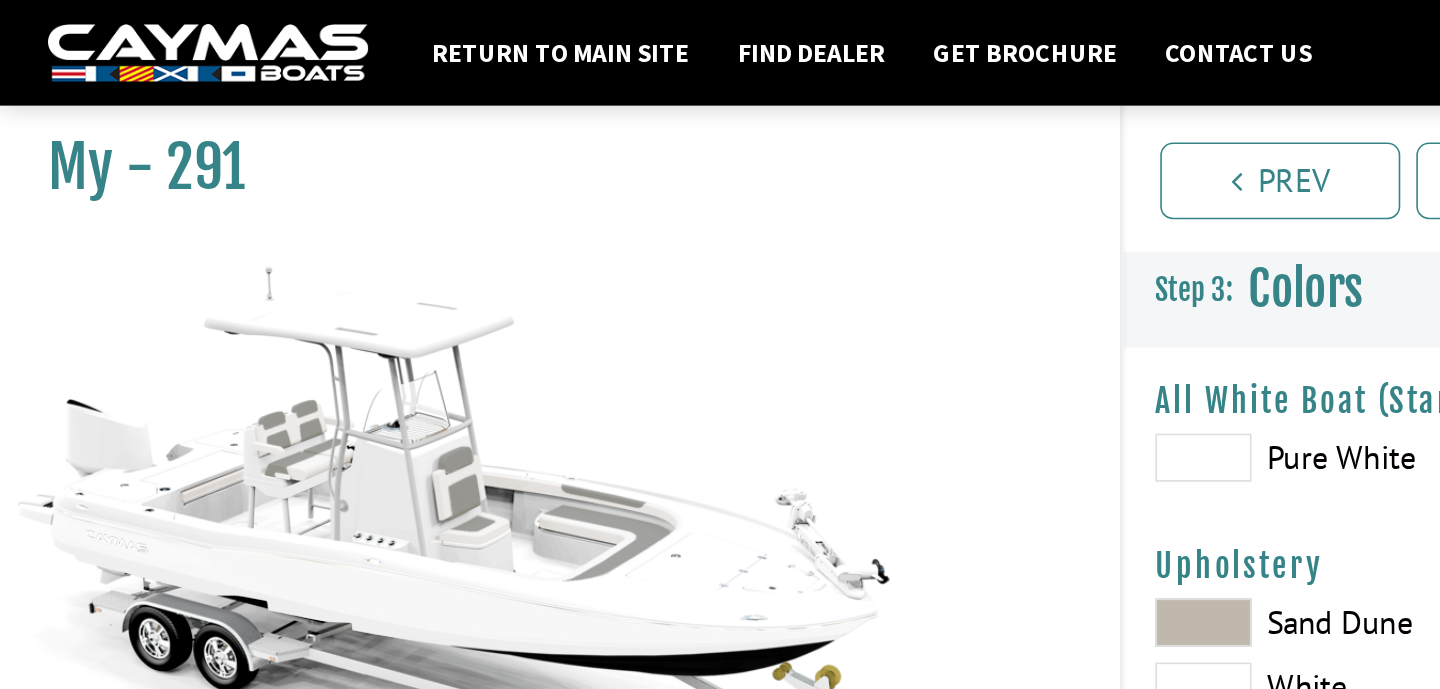 scroll, scrollTop: 0, scrollLeft: 0, axis: both 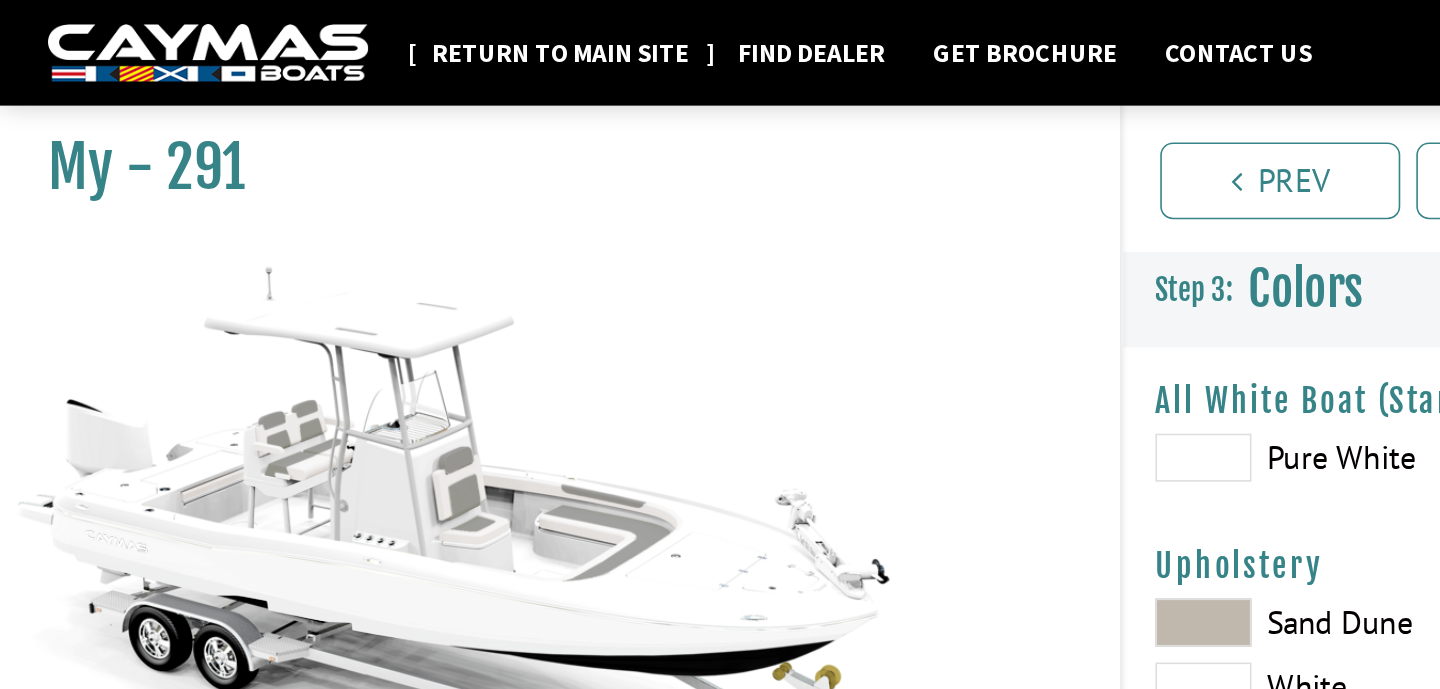 click on "Return to main site" at bounding box center [350, 33] 